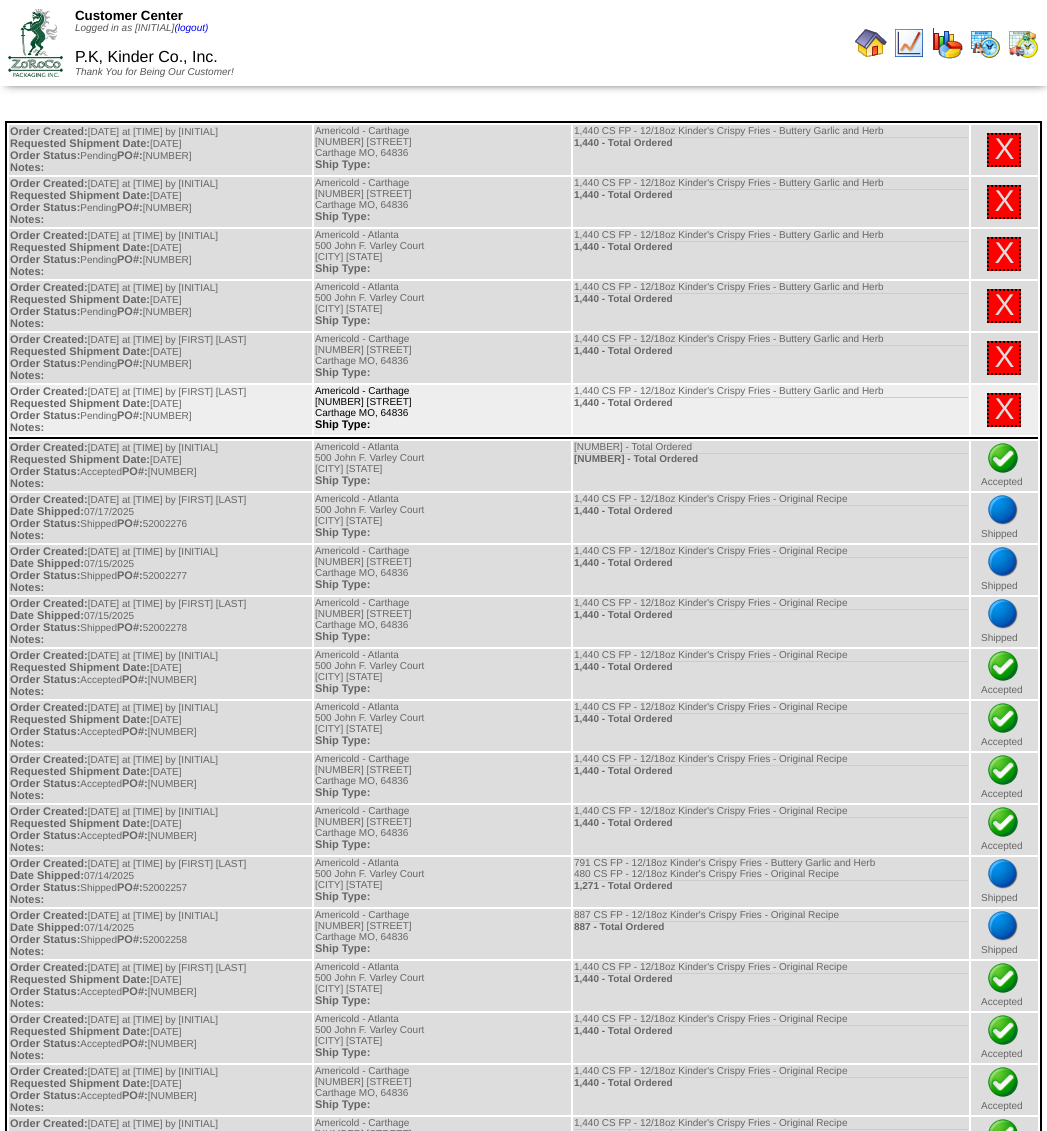 scroll, scrollTop: 0, scrollLeft: 0, axis: both 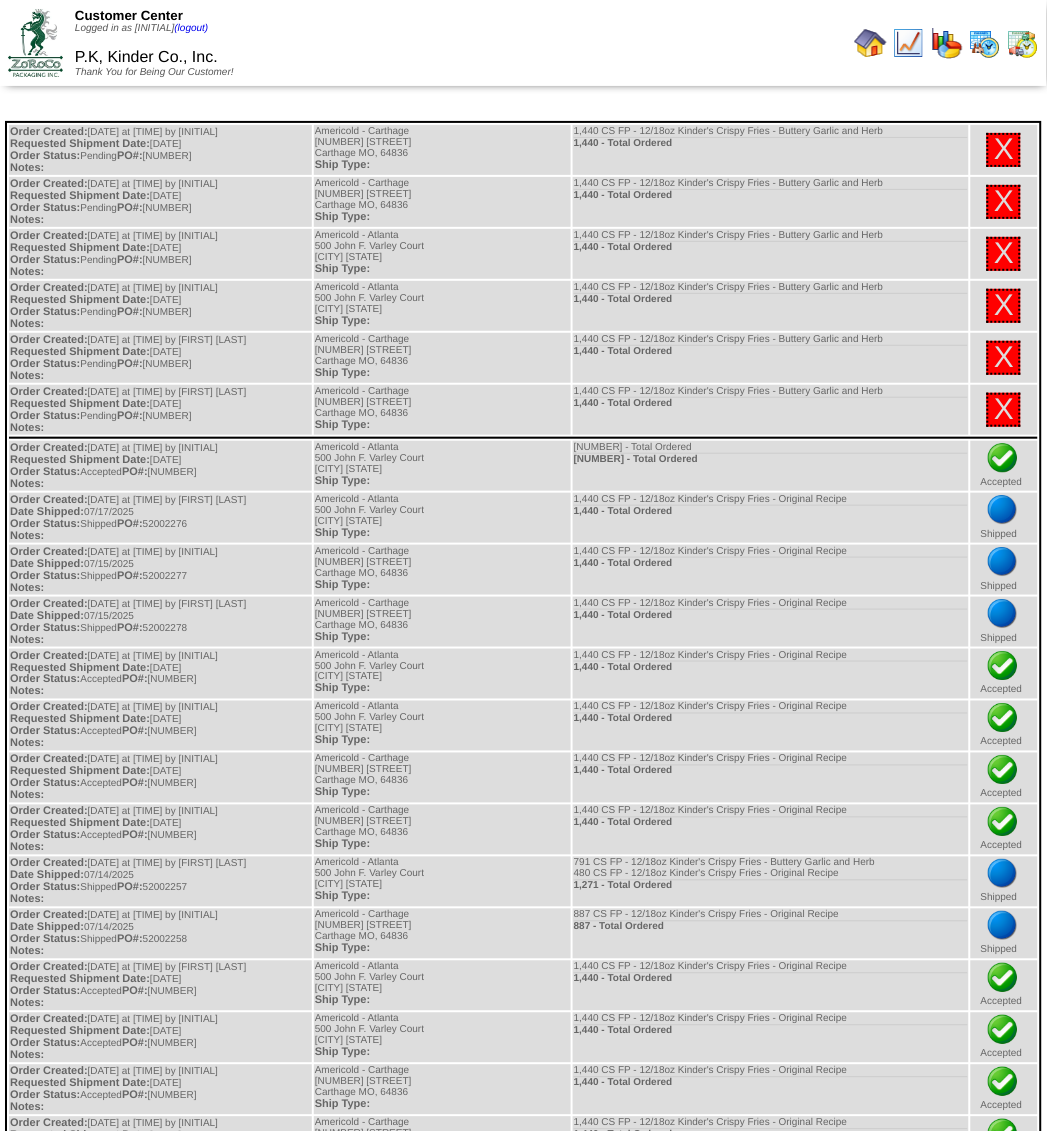 click at bounding box center (871, 43) 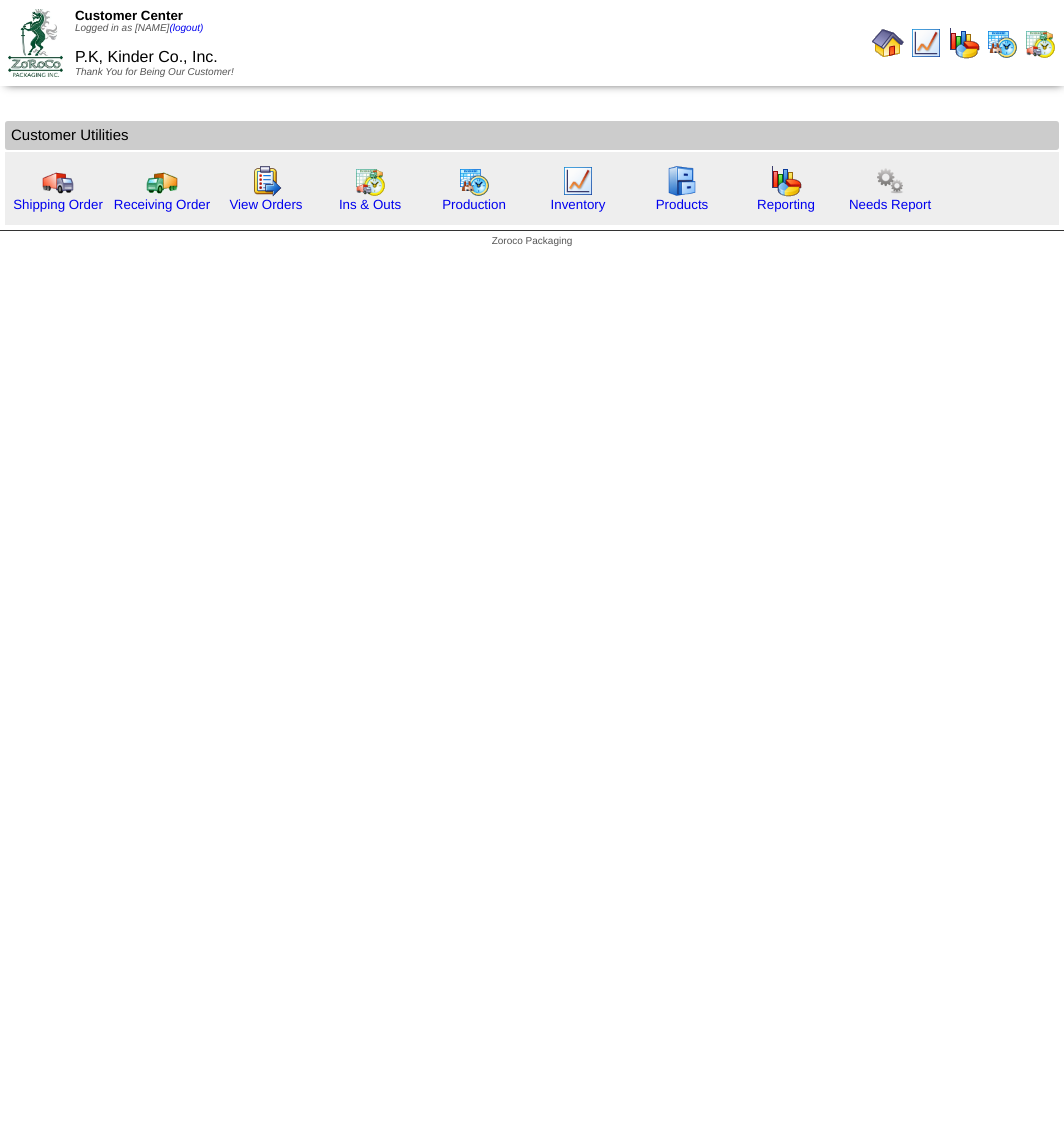 scroll, scrollTop: 0, scrollLeft: 0, axis: both 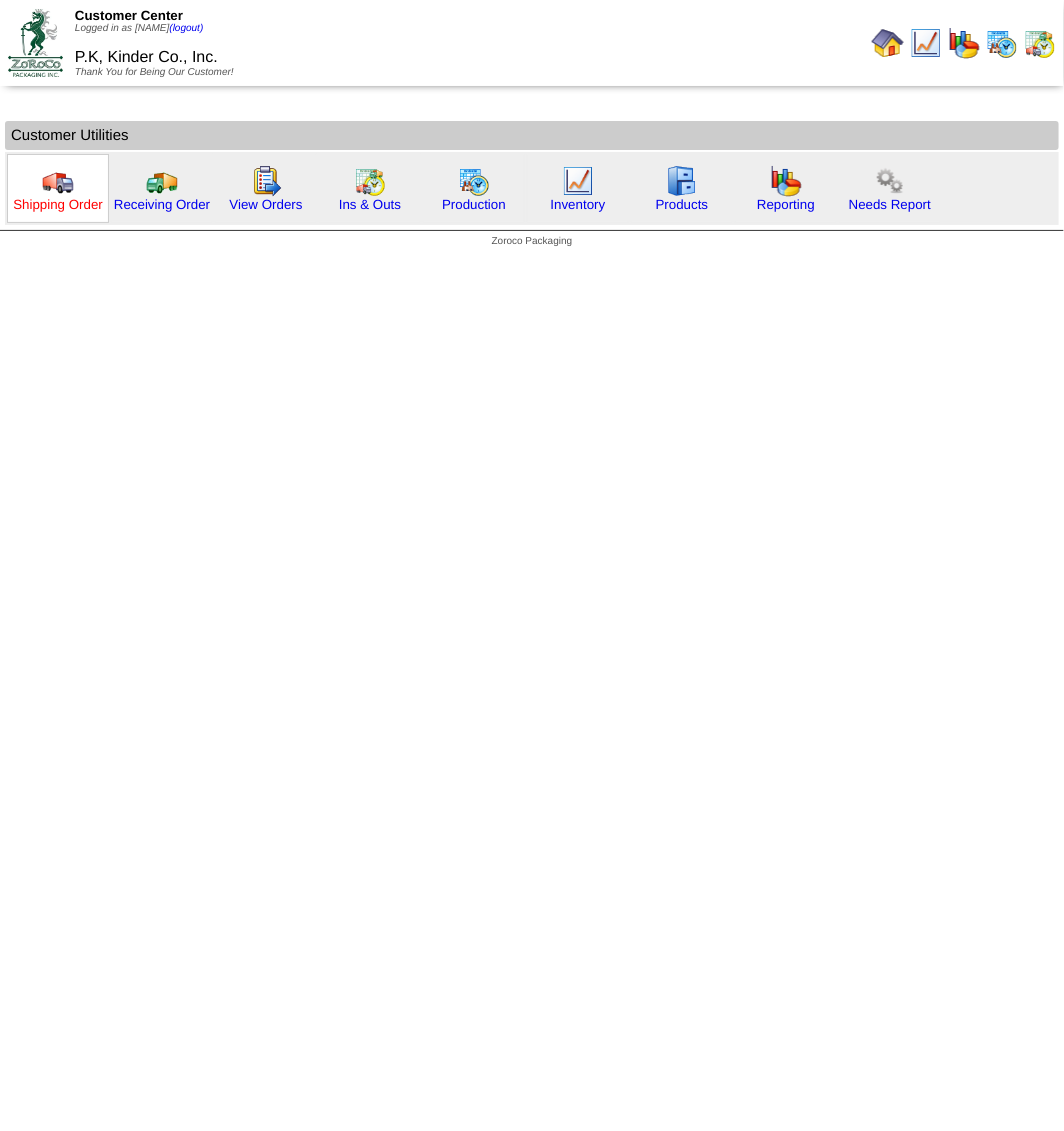 click on "Shipping Order" at bounding box center [58, 204] 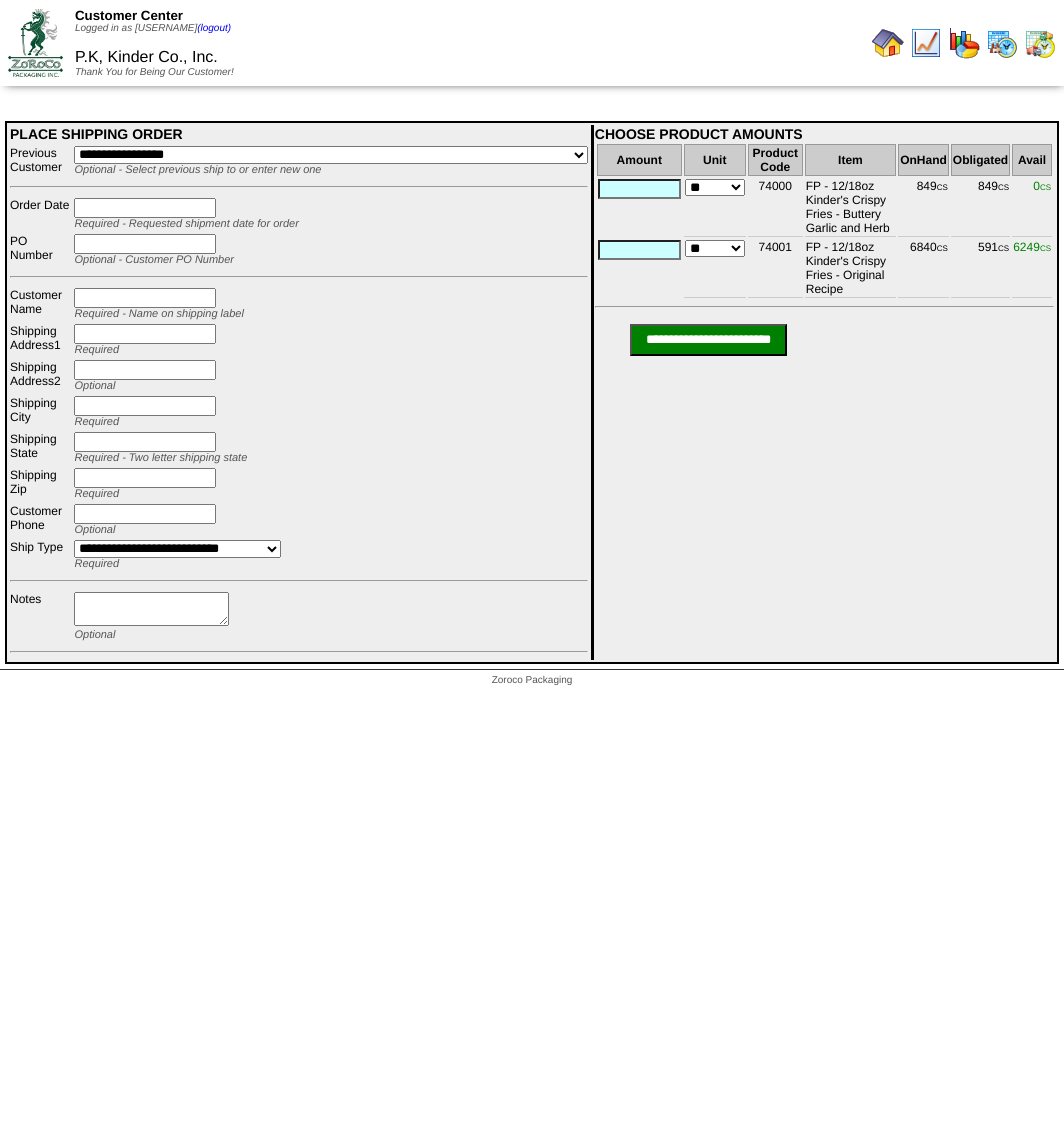 scroll, scrollTop: 0, scrollLeft: 0, axis: both 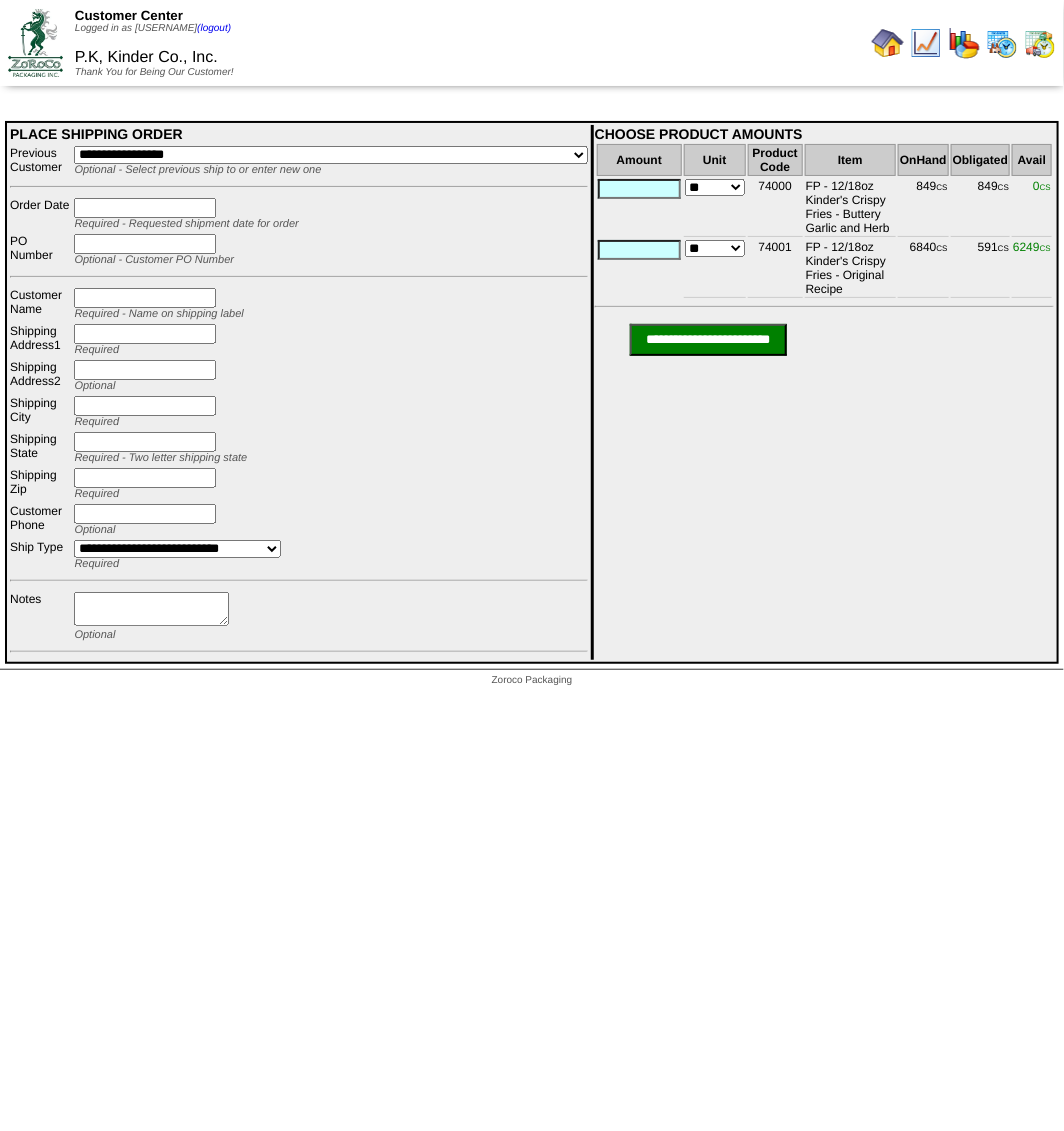 click on "**********" at bounding box center (330, 155) 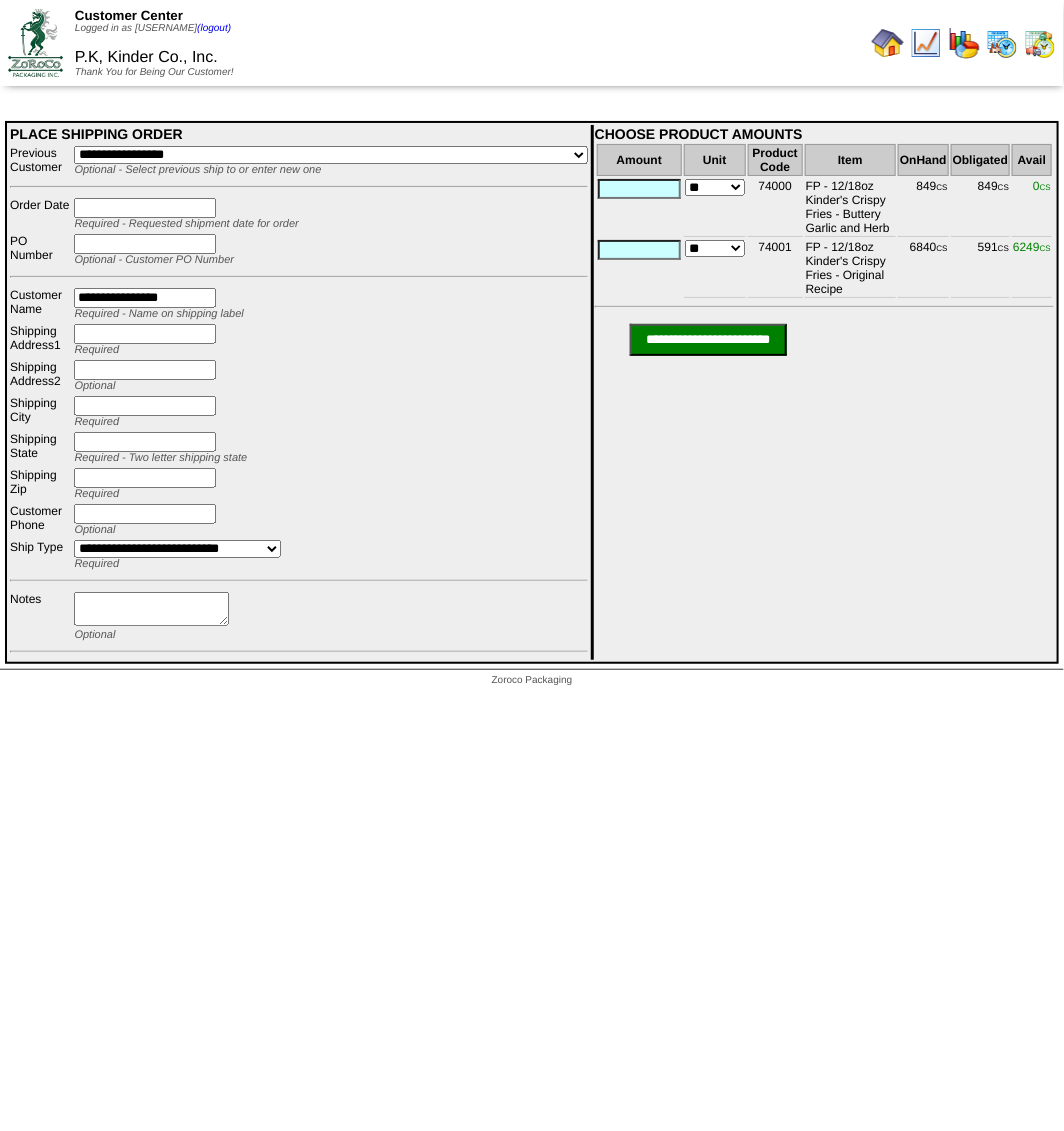 type on "**********" 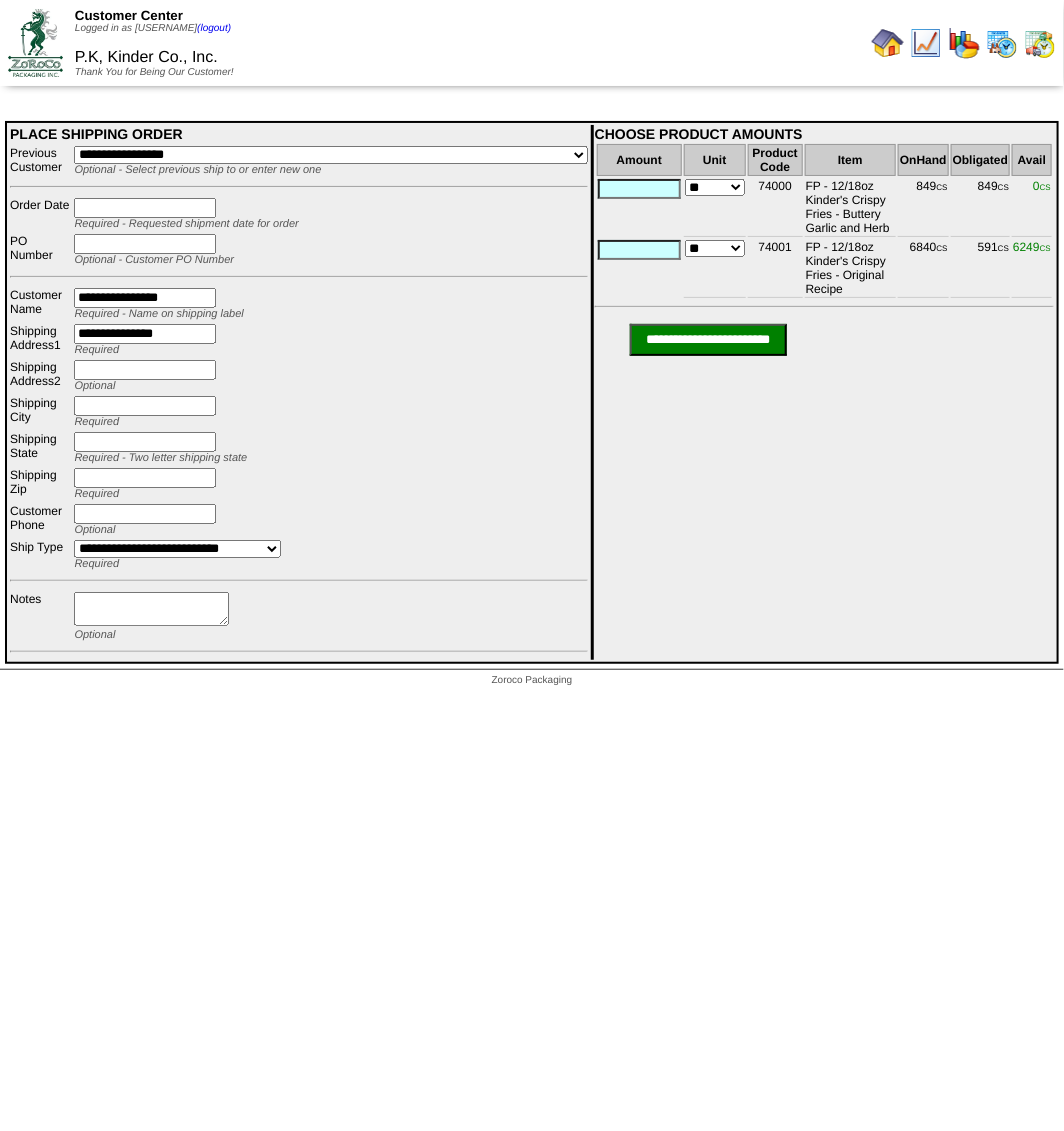 type on "**********" 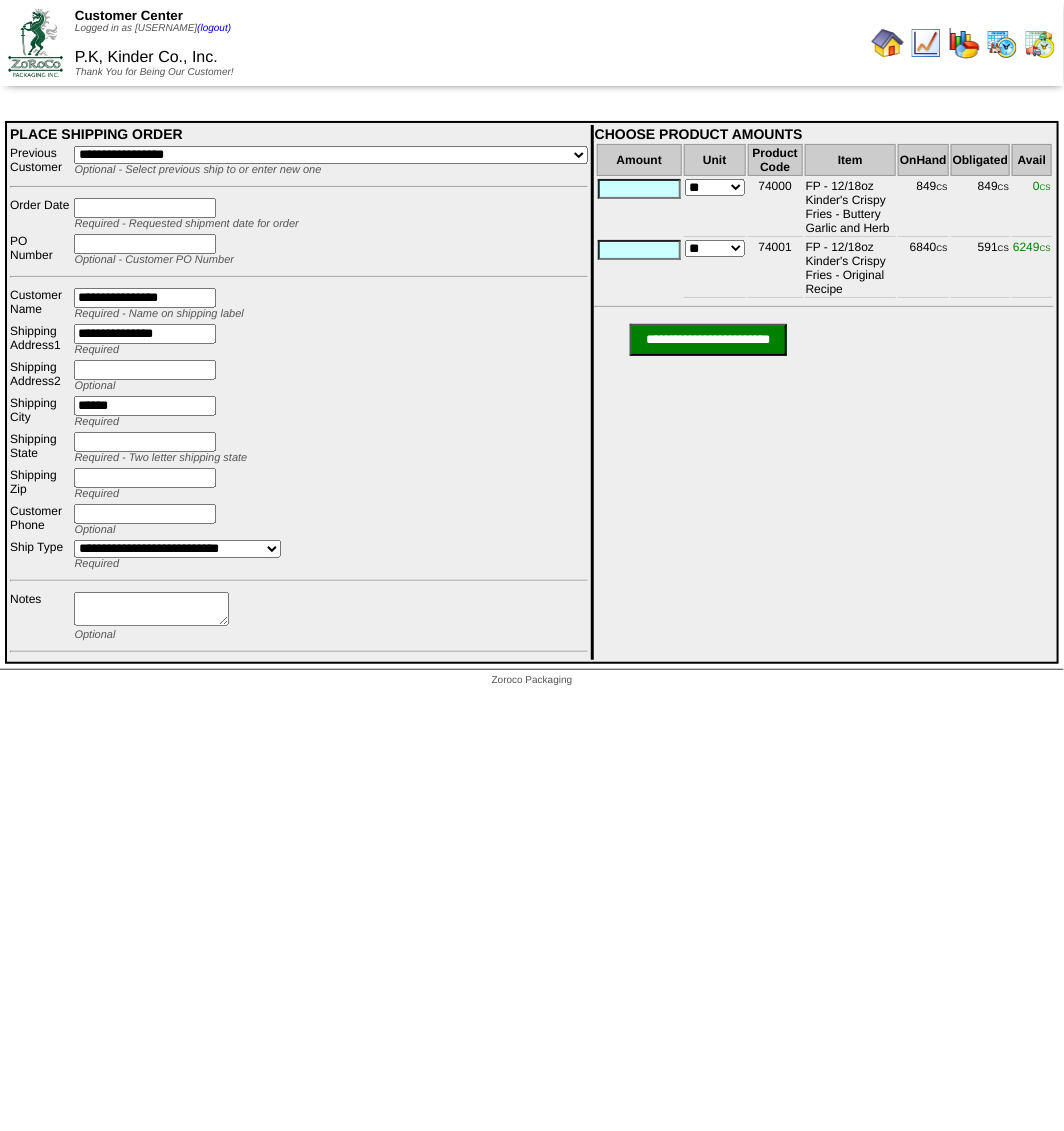 type on "******" 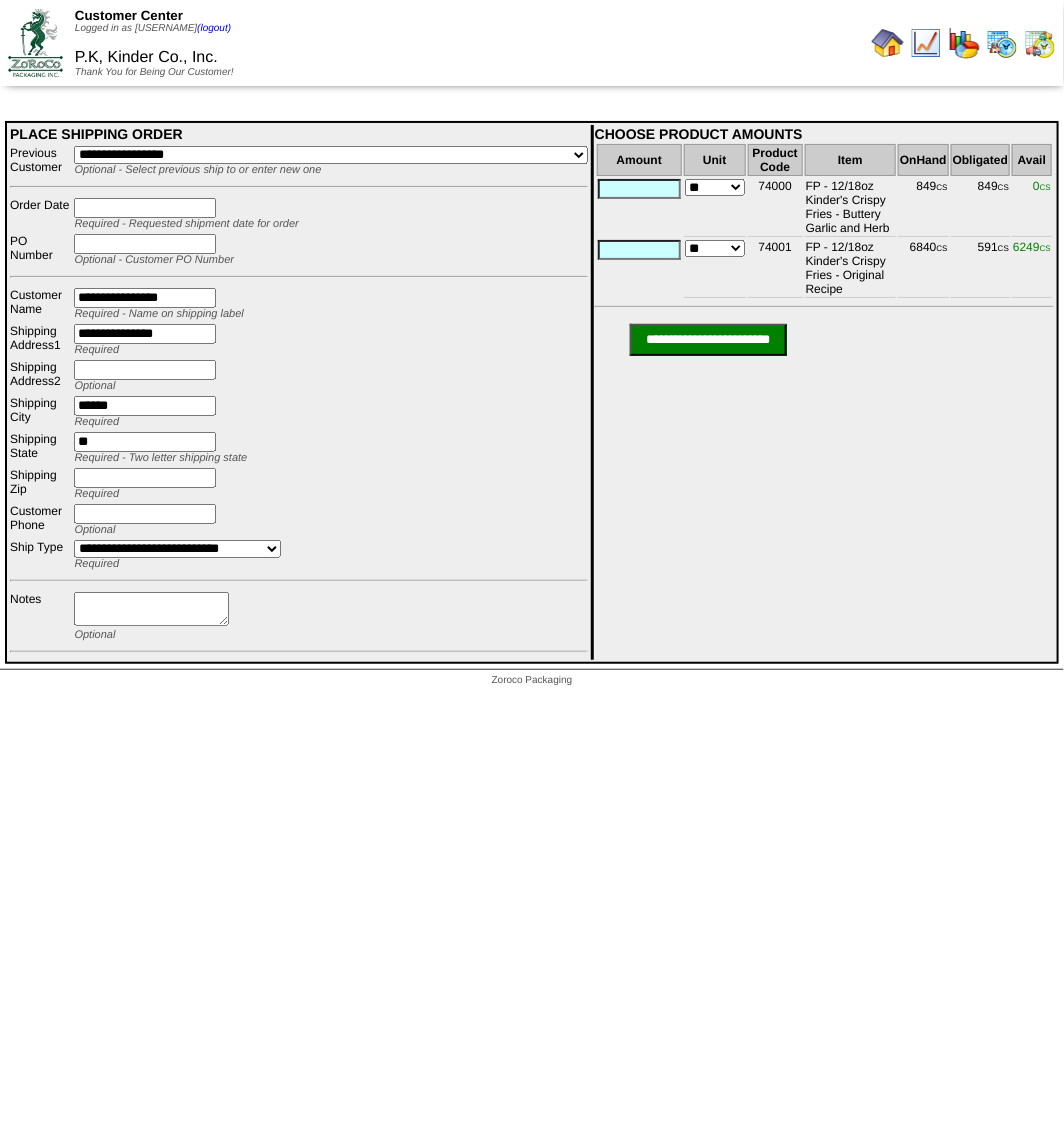 type on "**" 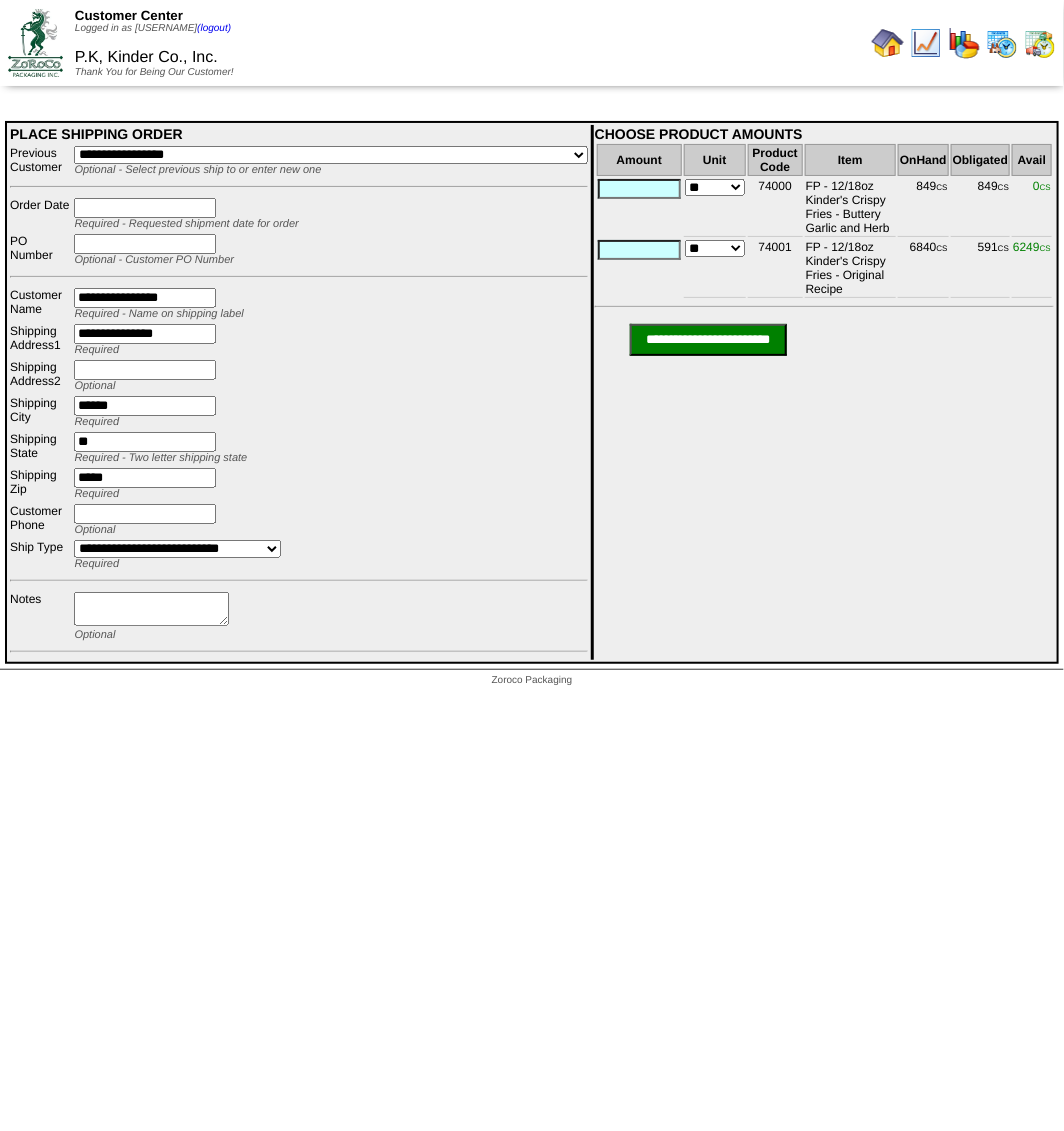 type on "*****" 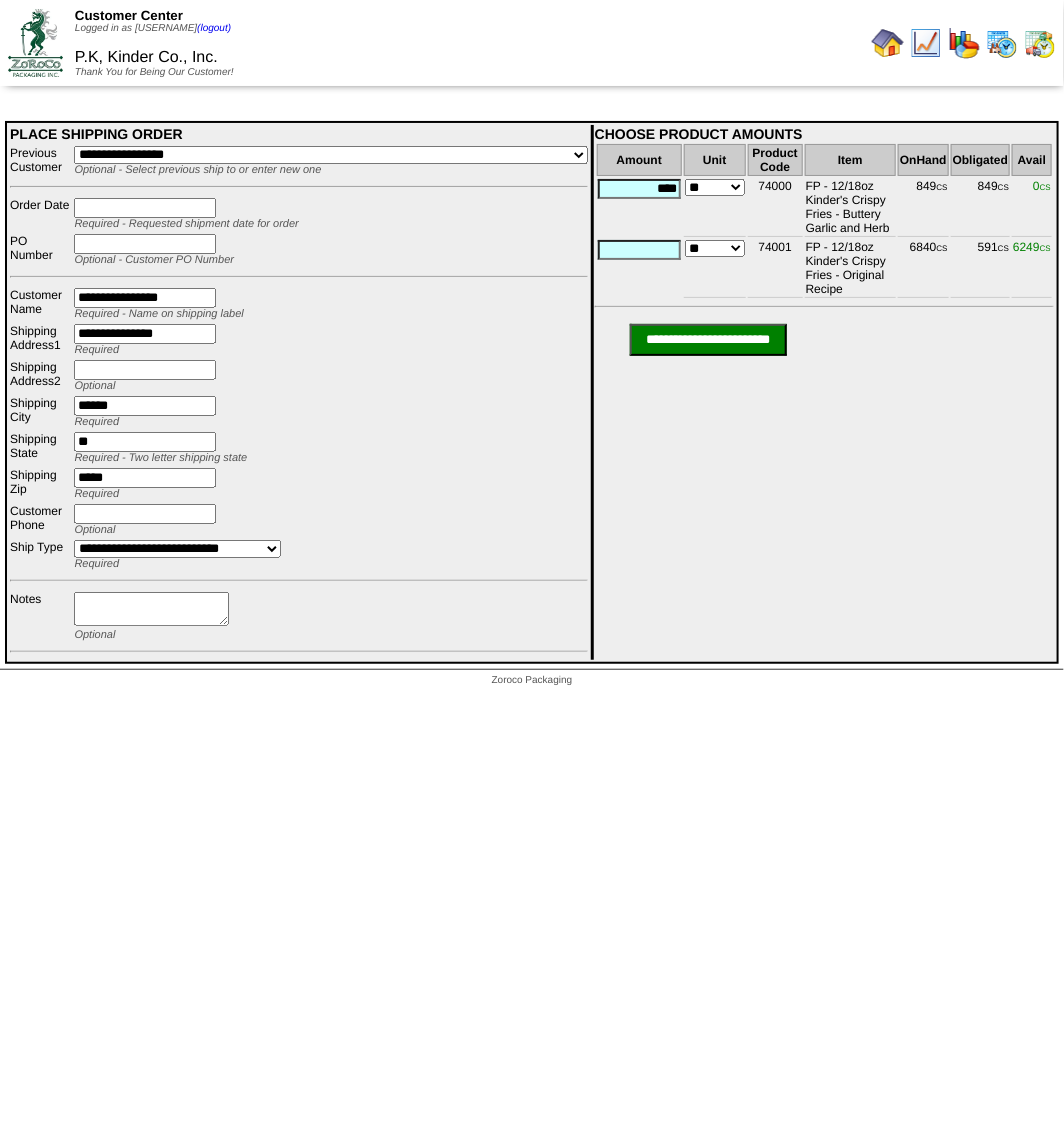 type on "****" 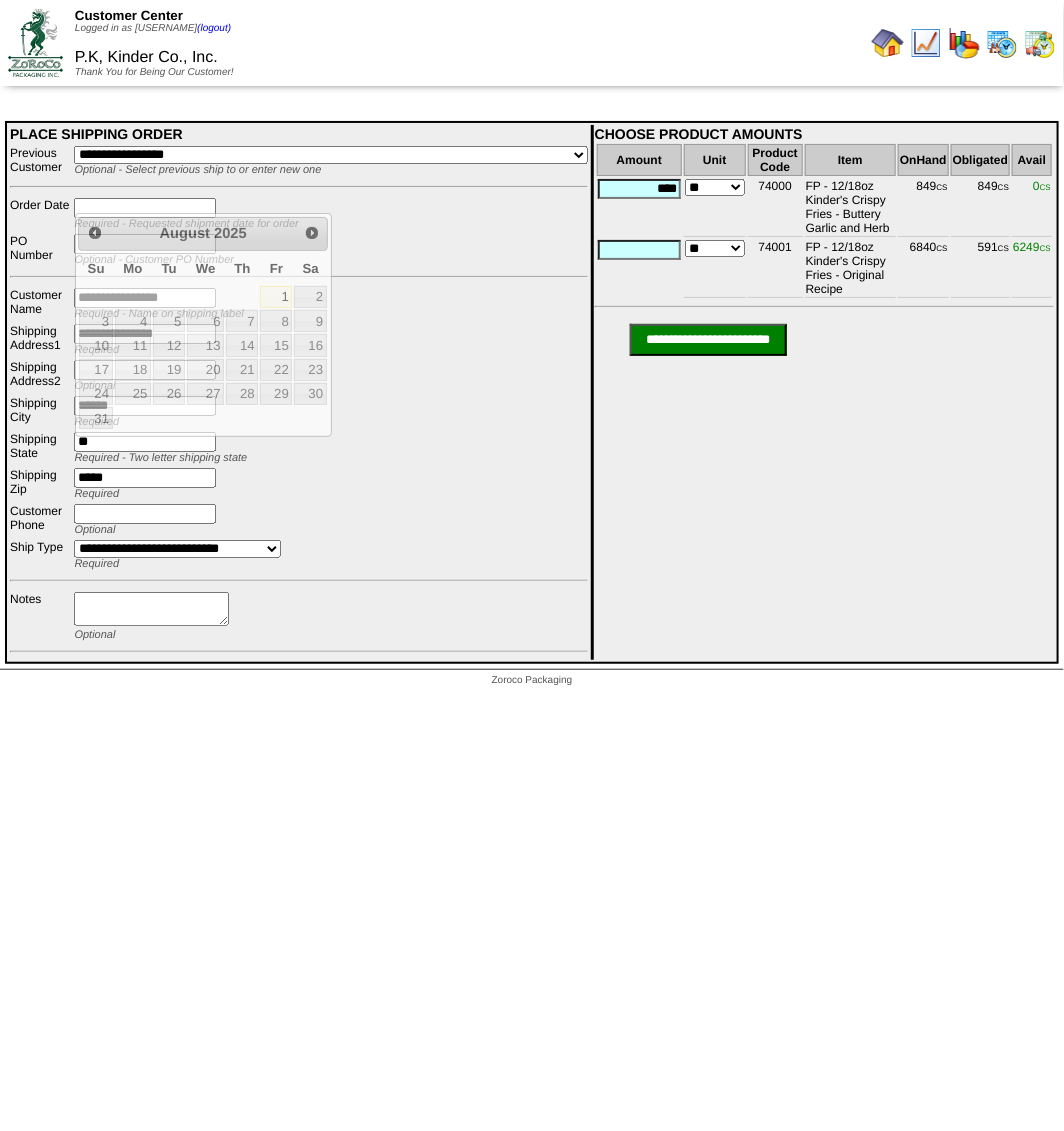 click at bounding box center (145, 208) 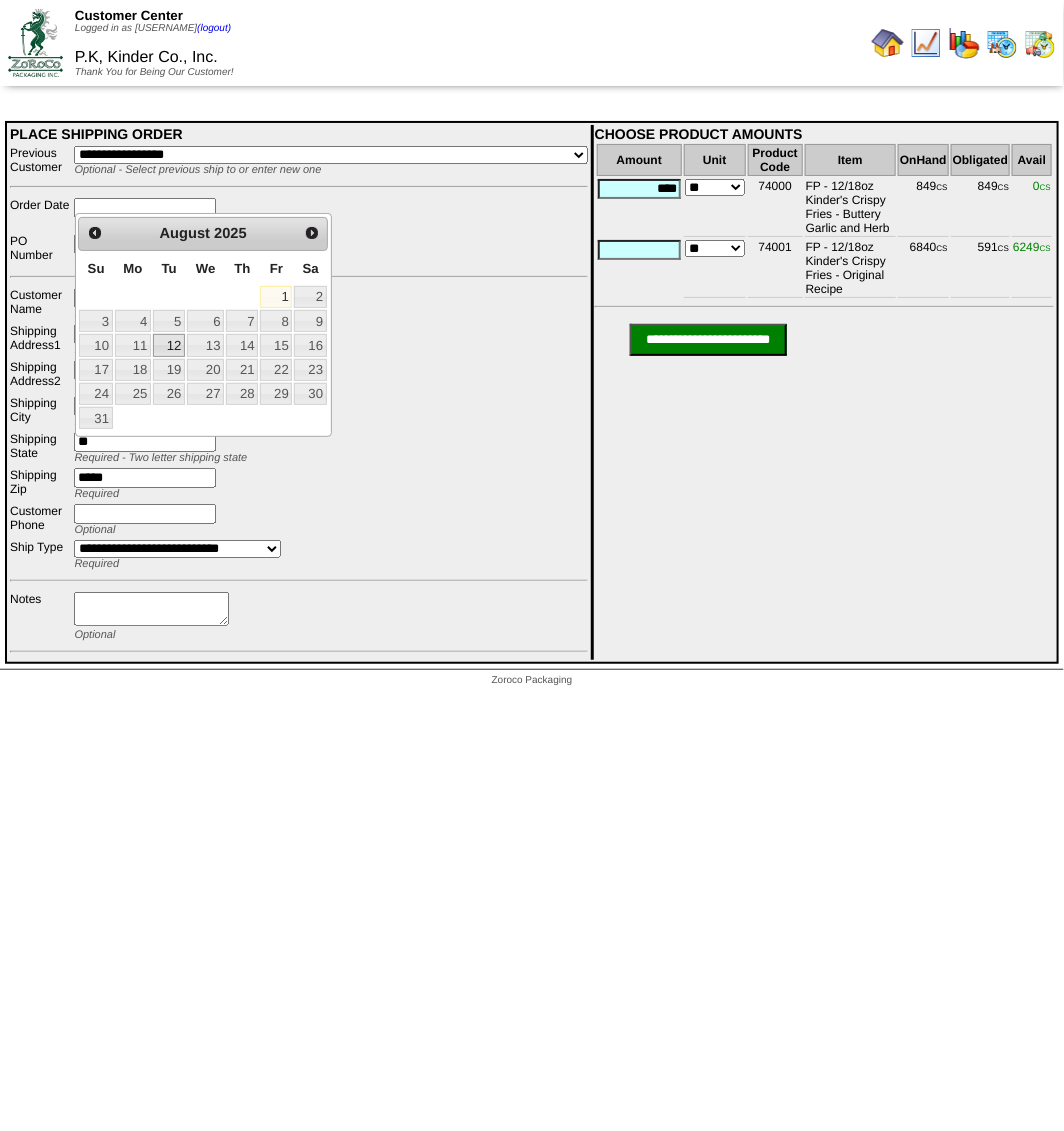 click on "12" at bounding box center (169, 345) 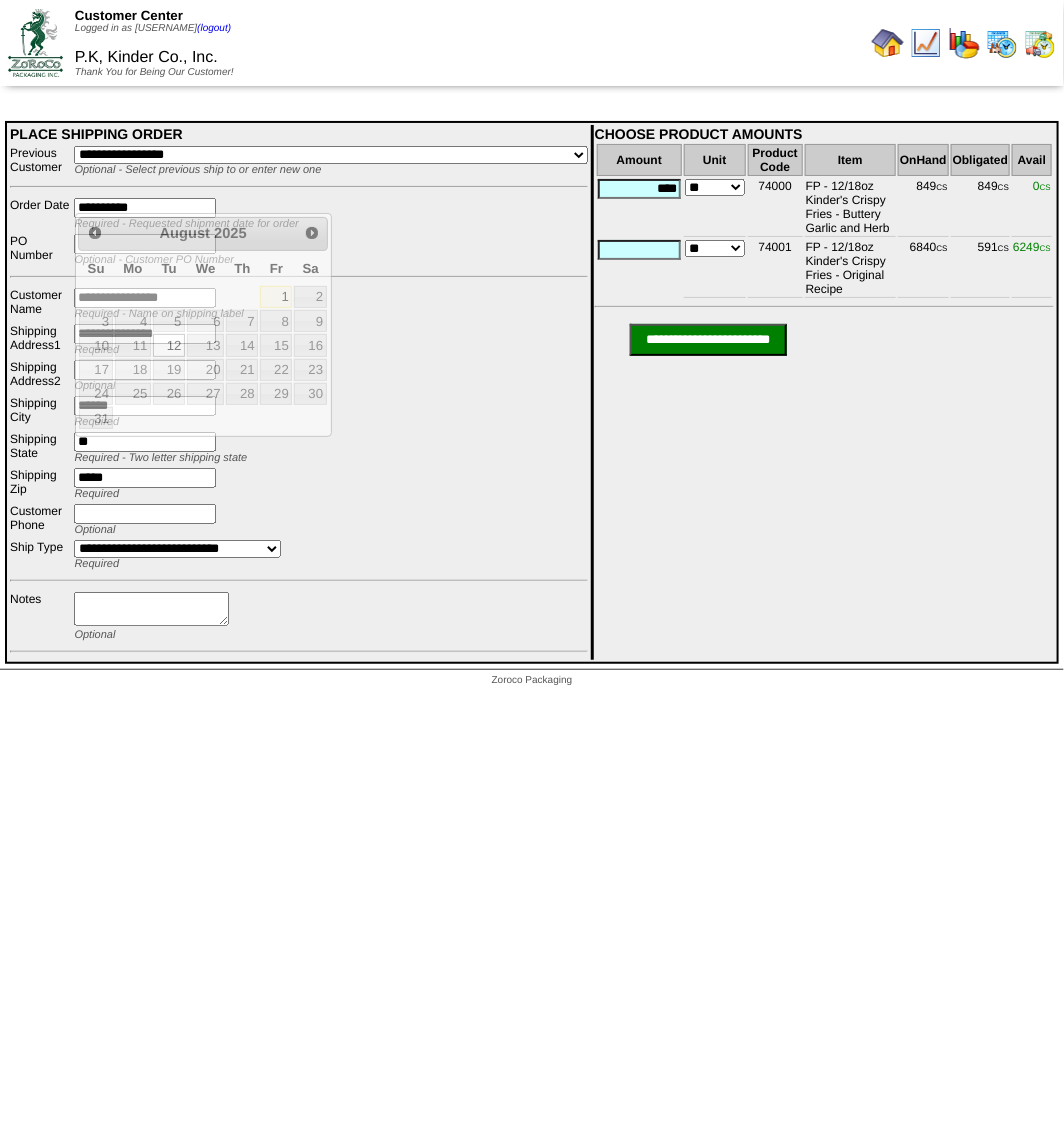 click on "**********" at bounding box center (145, 208) 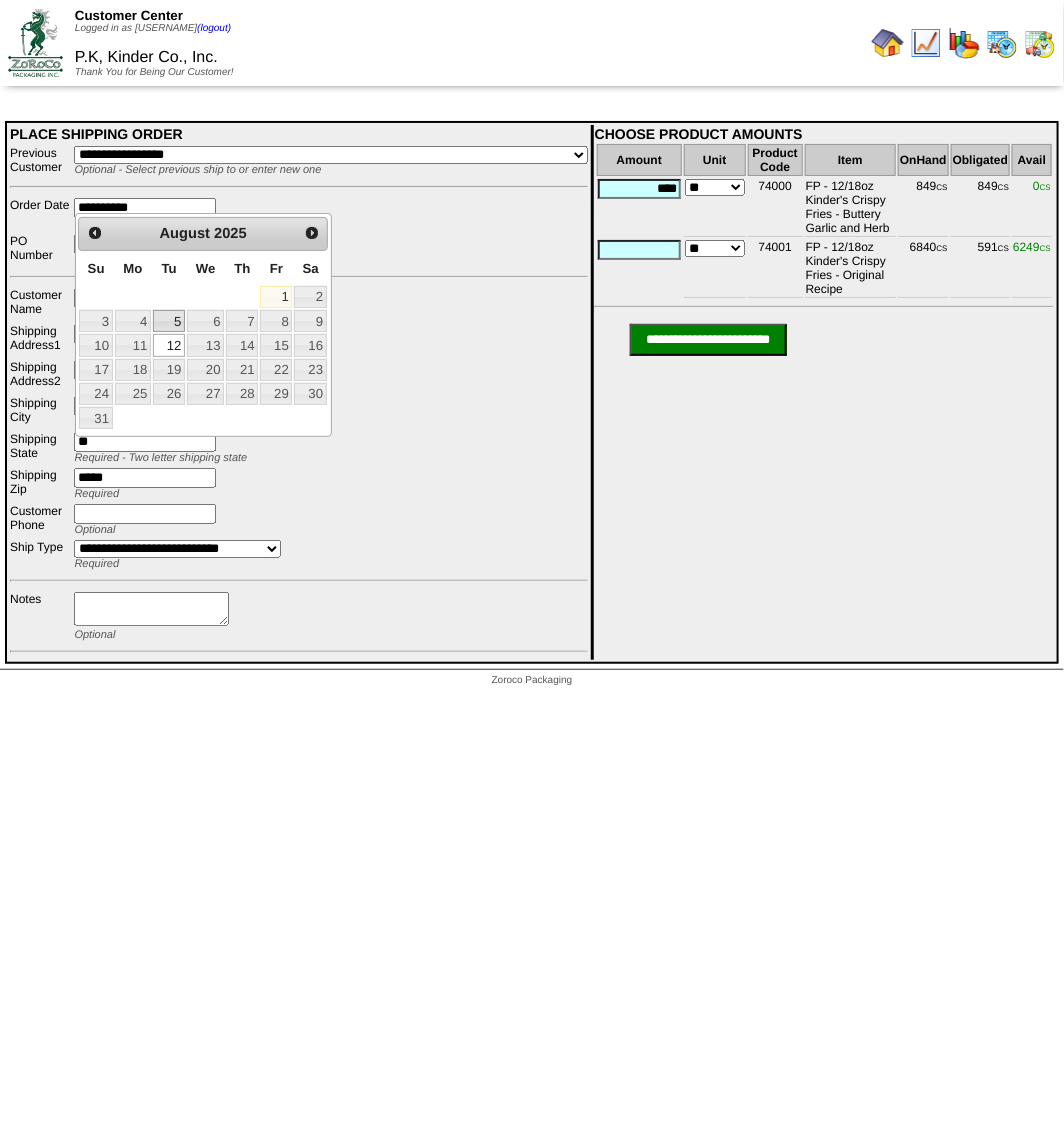 click on "5" at bounding box center [169, 321] 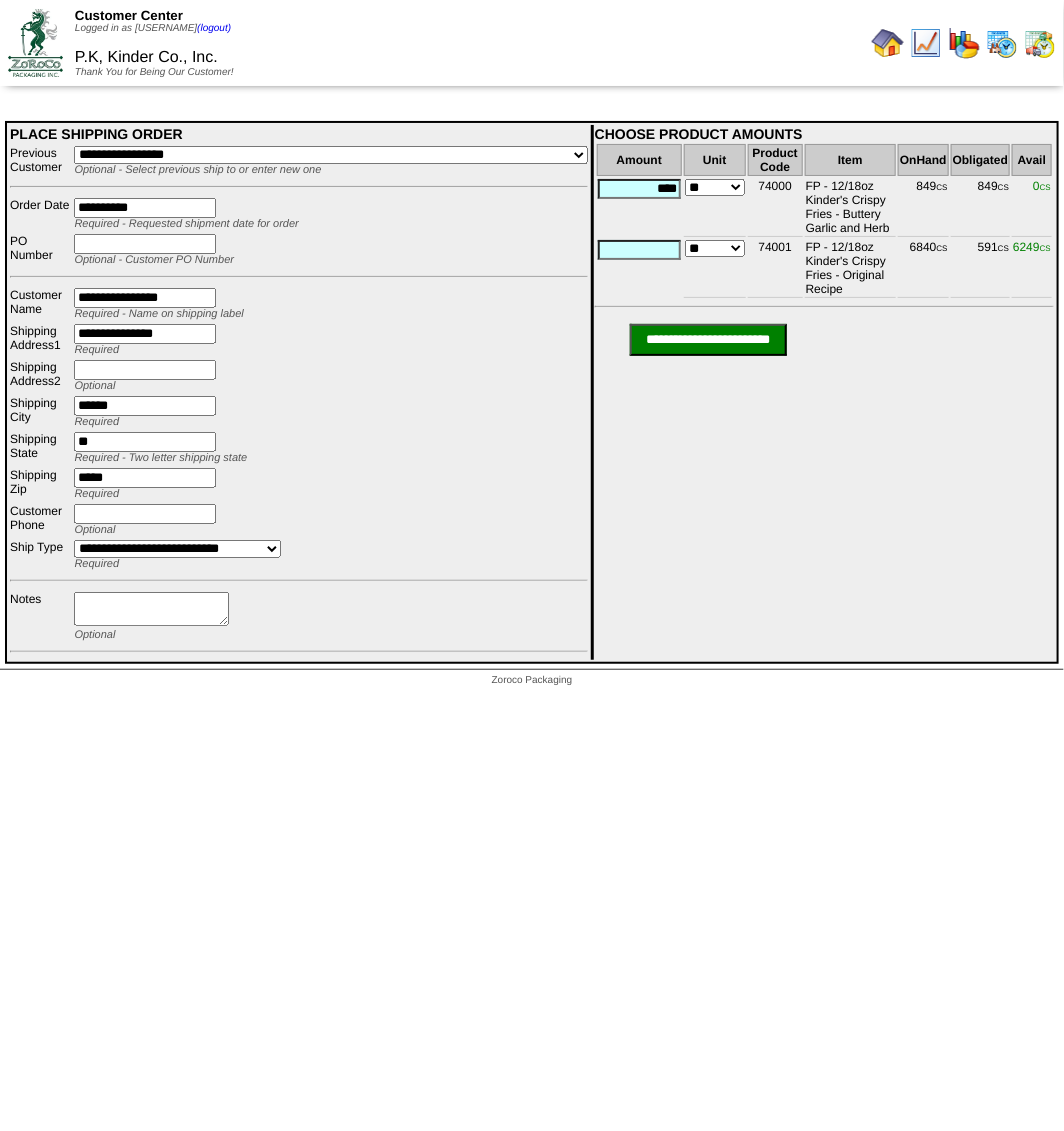 click on "**********" at bounding box center [708, 340] 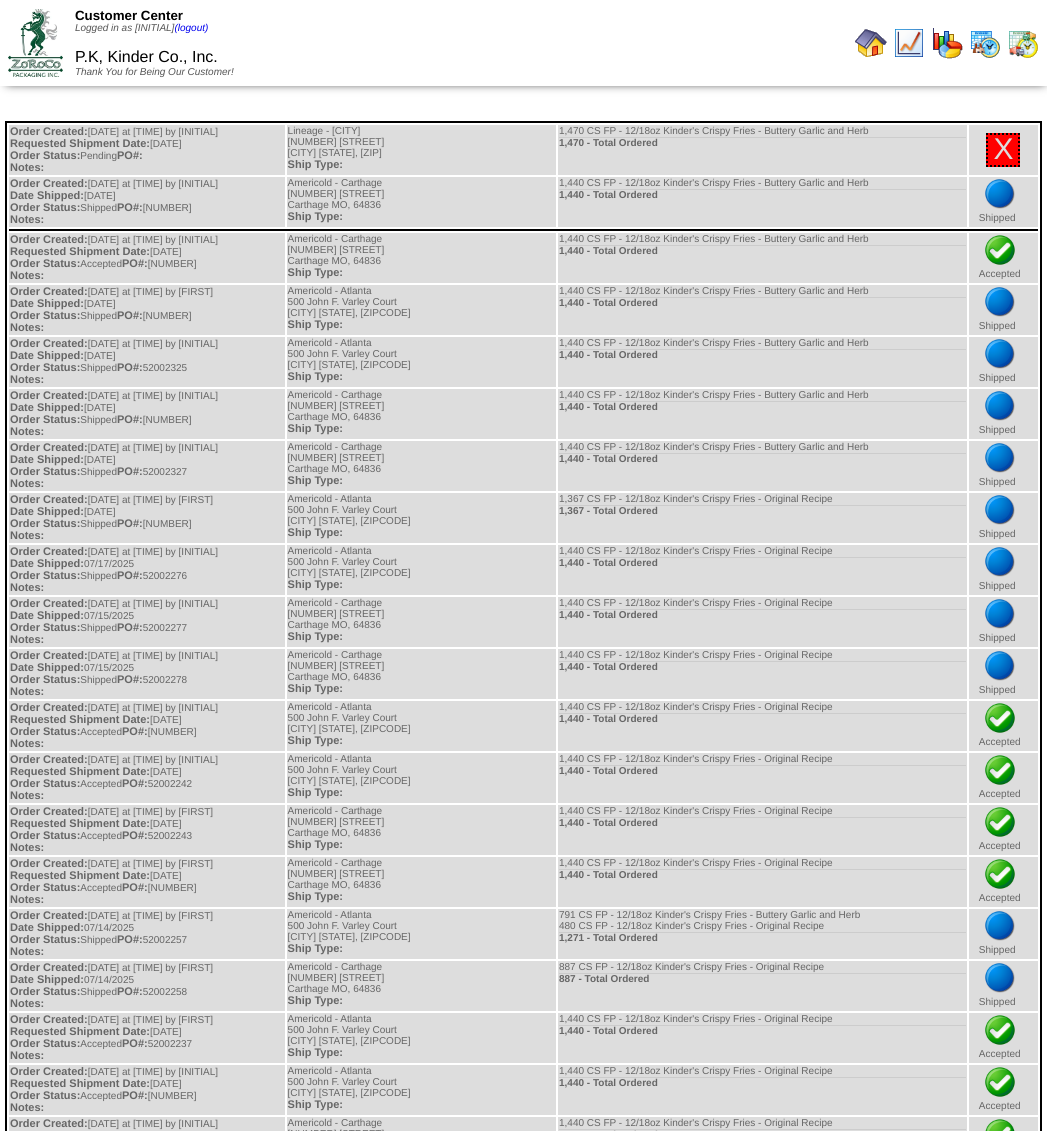 scroll, scrollTop: 0, scrollLeft: 0, axis: both 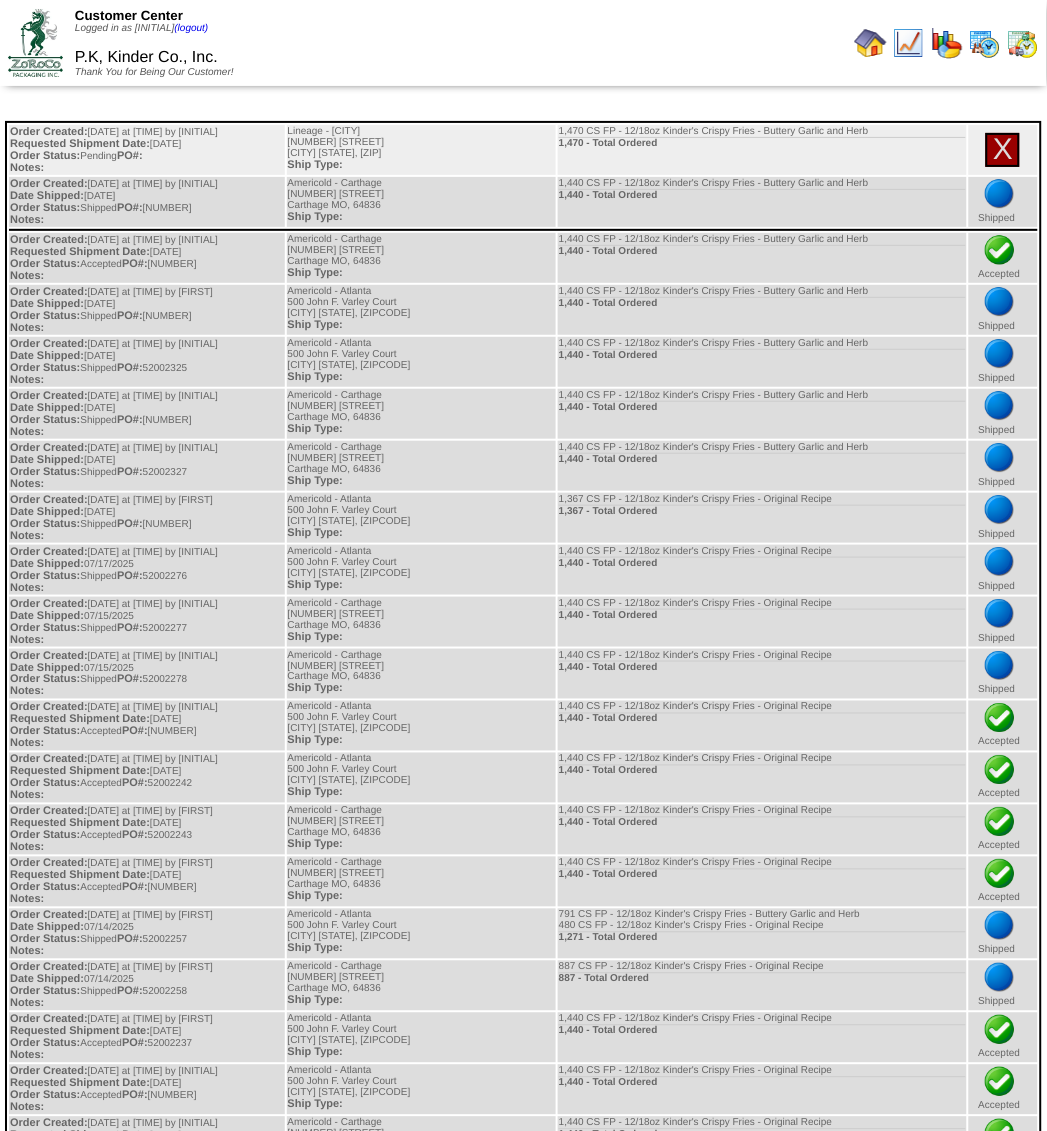 click on "X" at bounding box center (1003, 150) 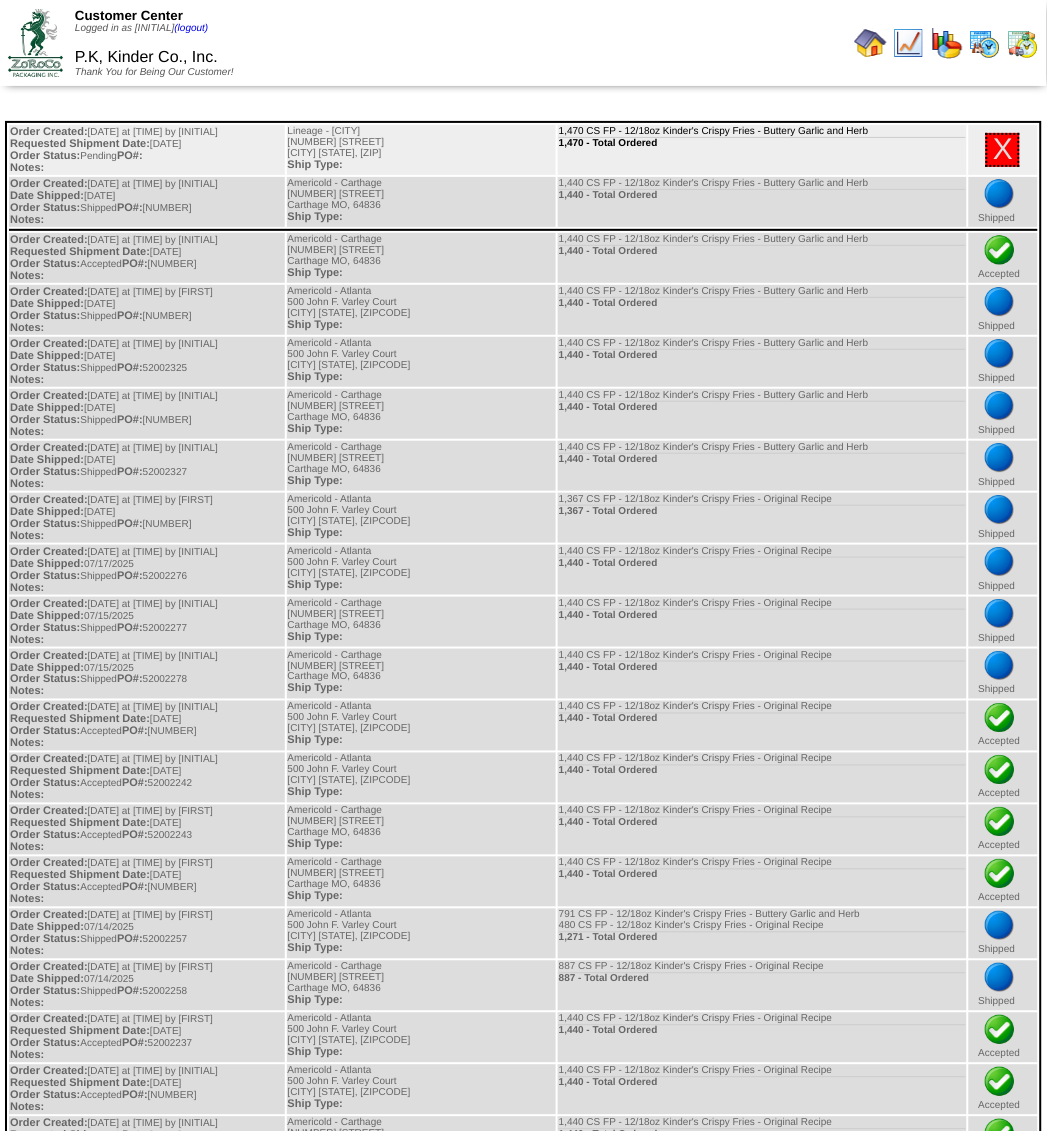 click on "1,470 CS
FP - 12/18oz Kinder's Crispy Fries - Buttery Garlic and Herb
1,470 - Total Ordered" at bounding box center [762, 150] 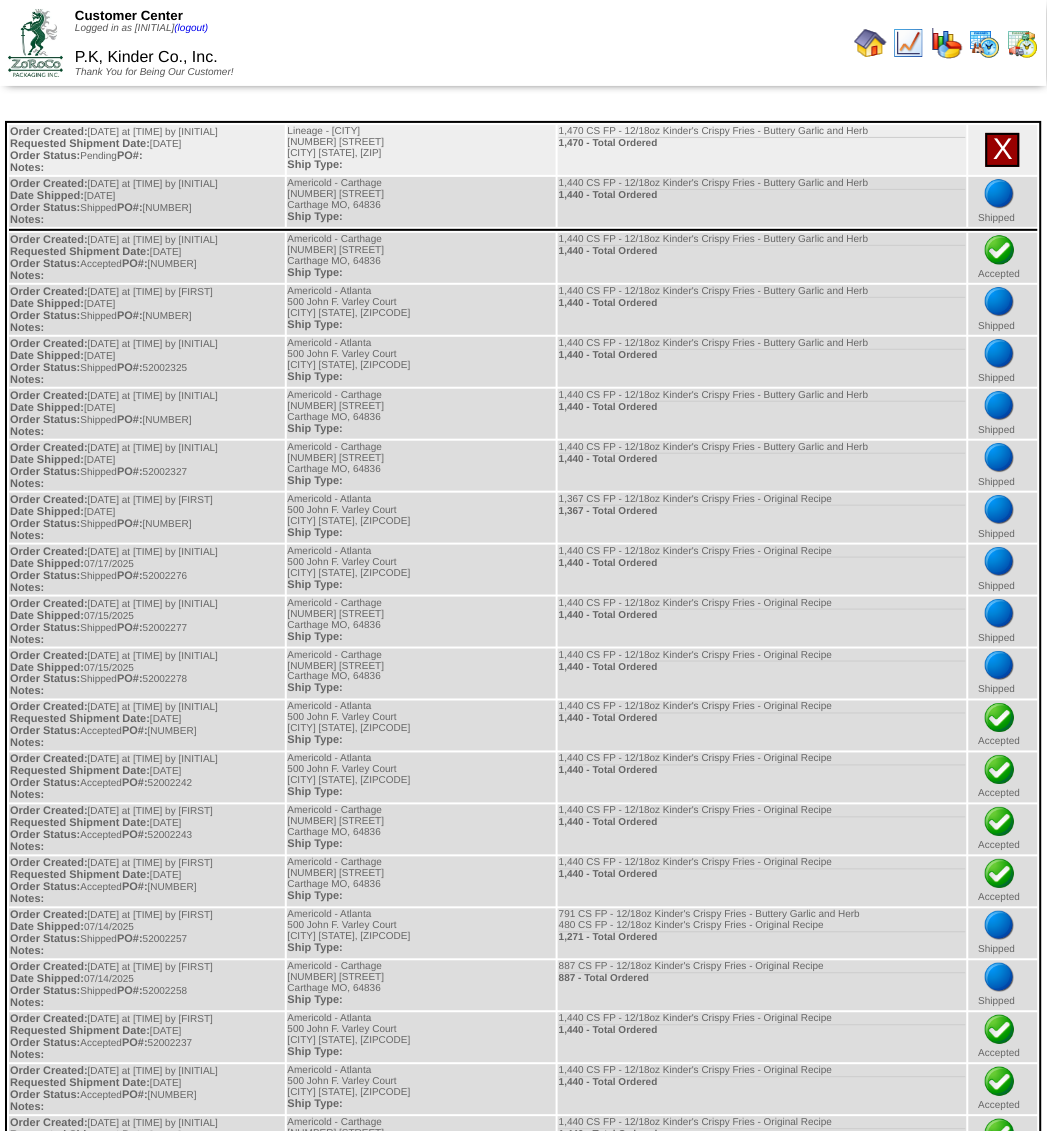 click on "X" at bounding box center (1003, 149) 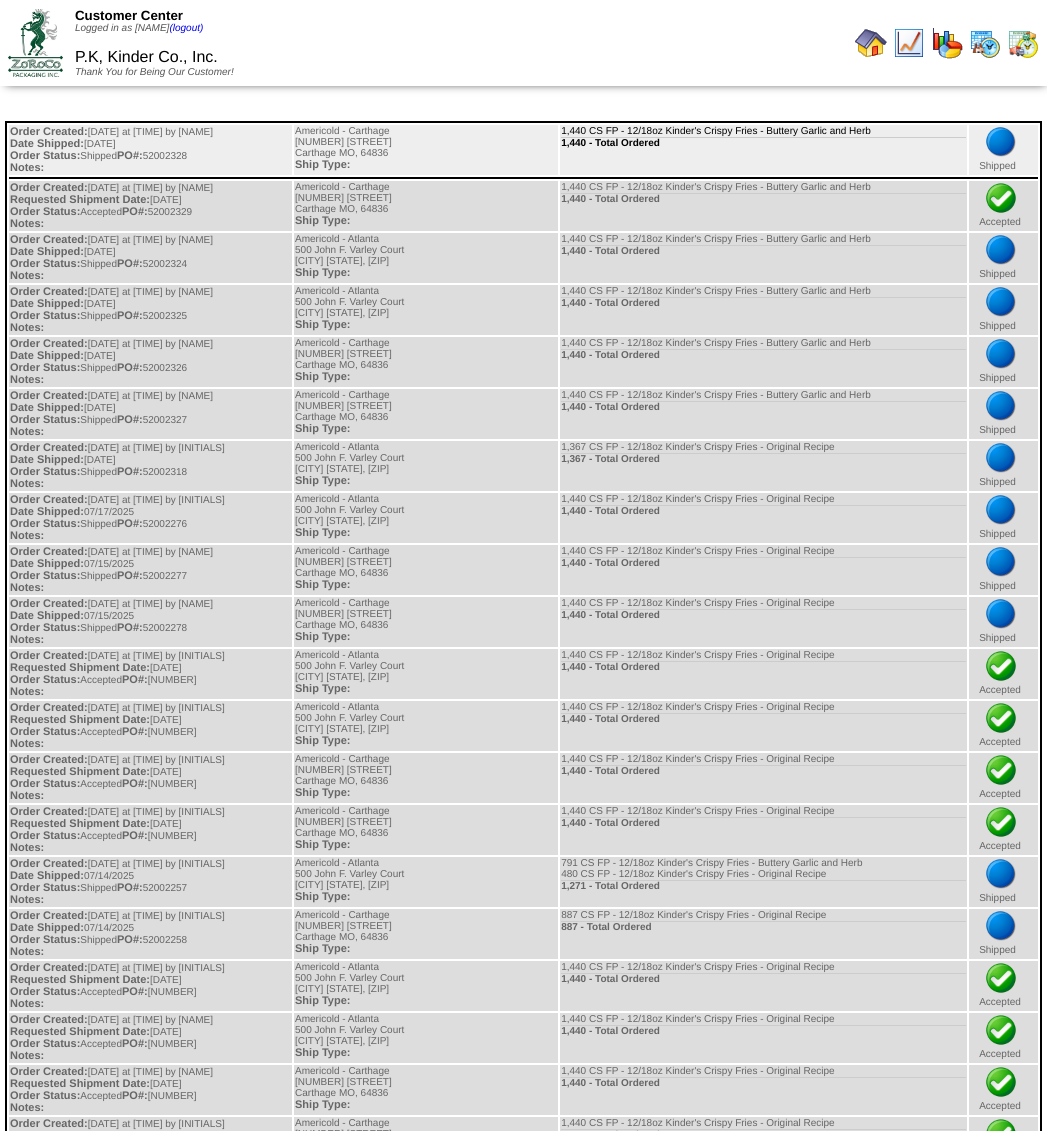 scroll, scrollTop: 0, scrollLeft: 0, axis: both 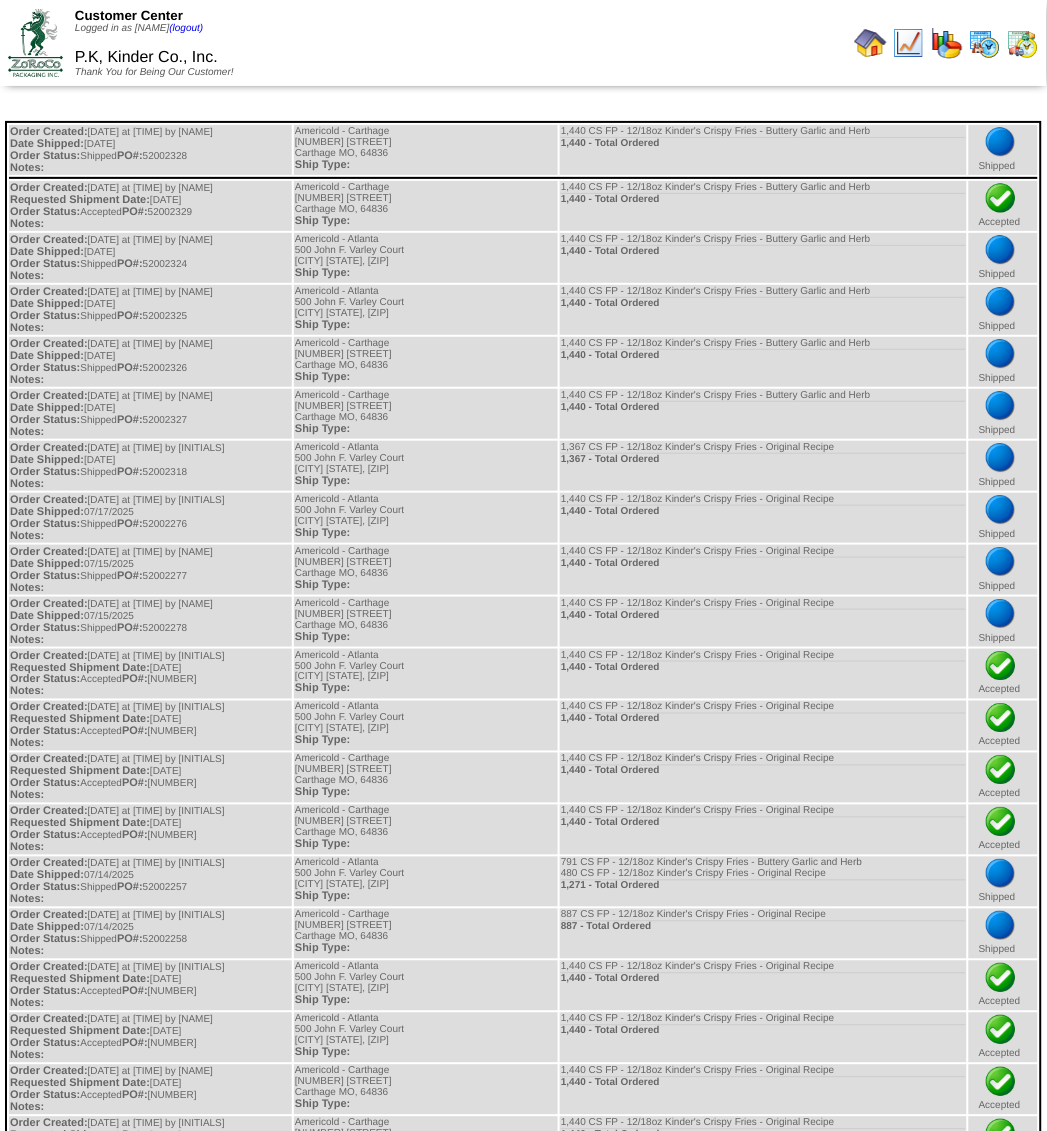 click at bounding box center [871, 43] 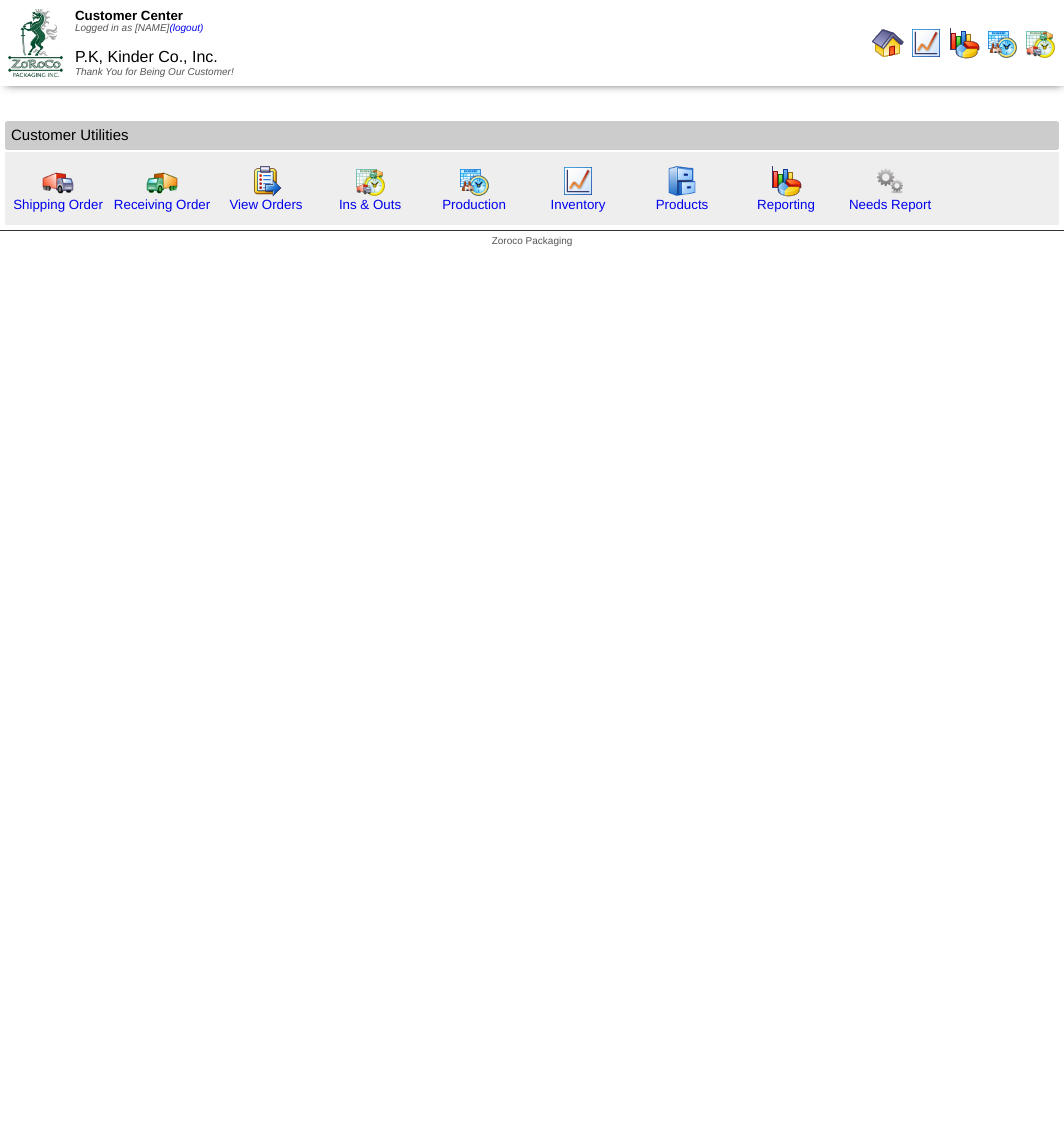 scroll, scrollTop: 0, scrollLeft: 0, axis: both 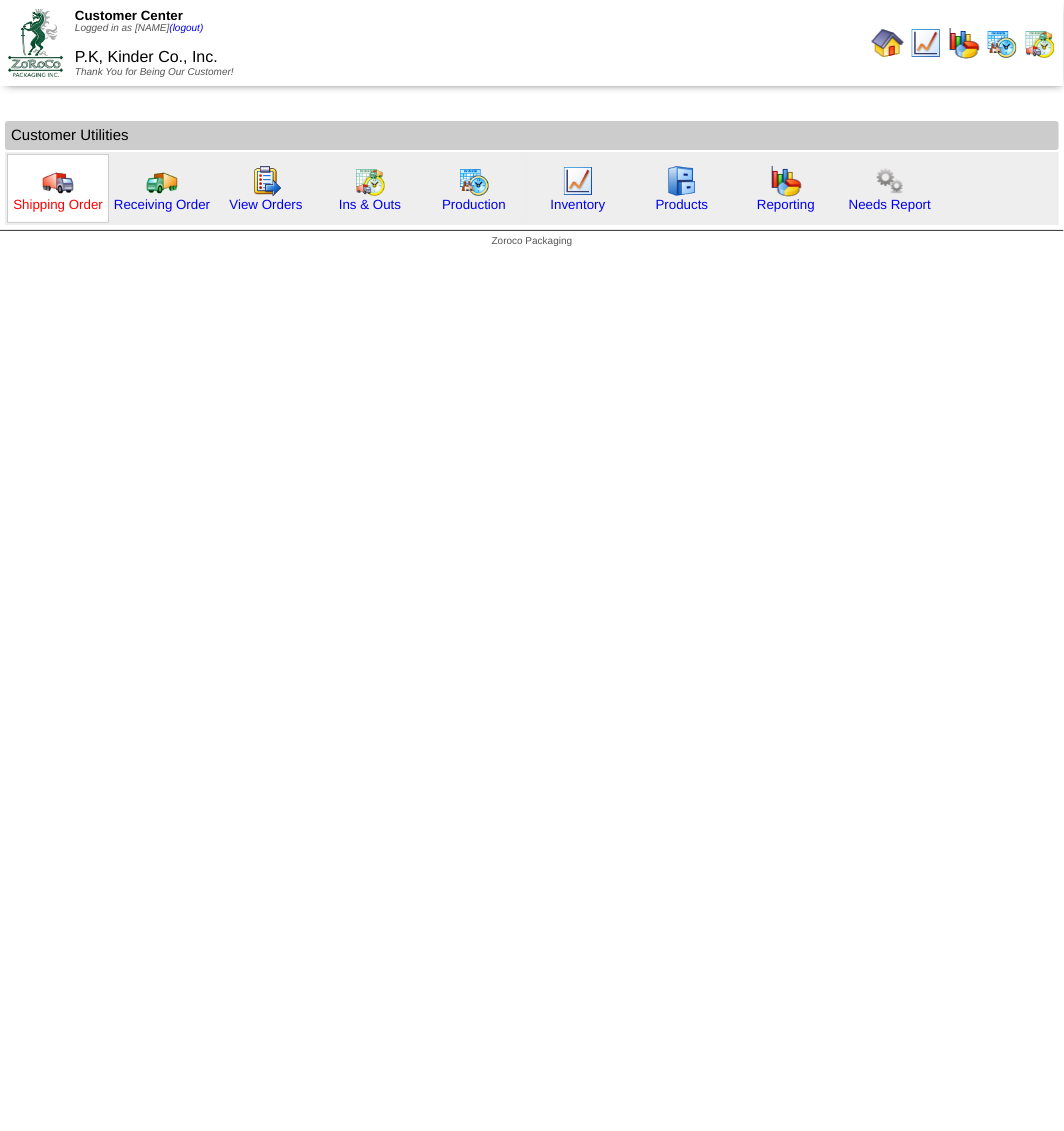 click on "Shipping Order" at bounding box center [58, 204] 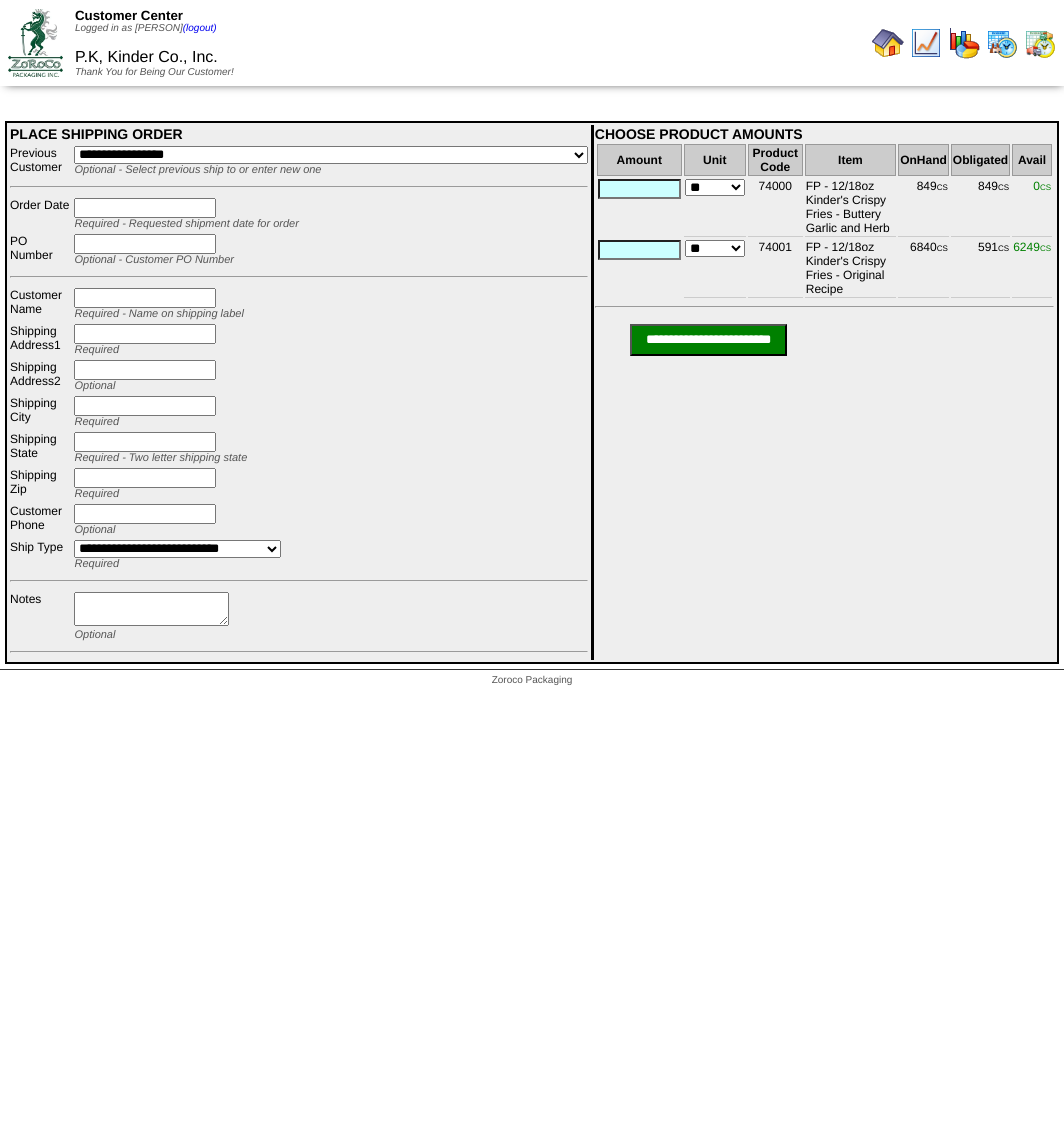 scroll, scrollTop: 0, scrollLeft: 0, axis: both 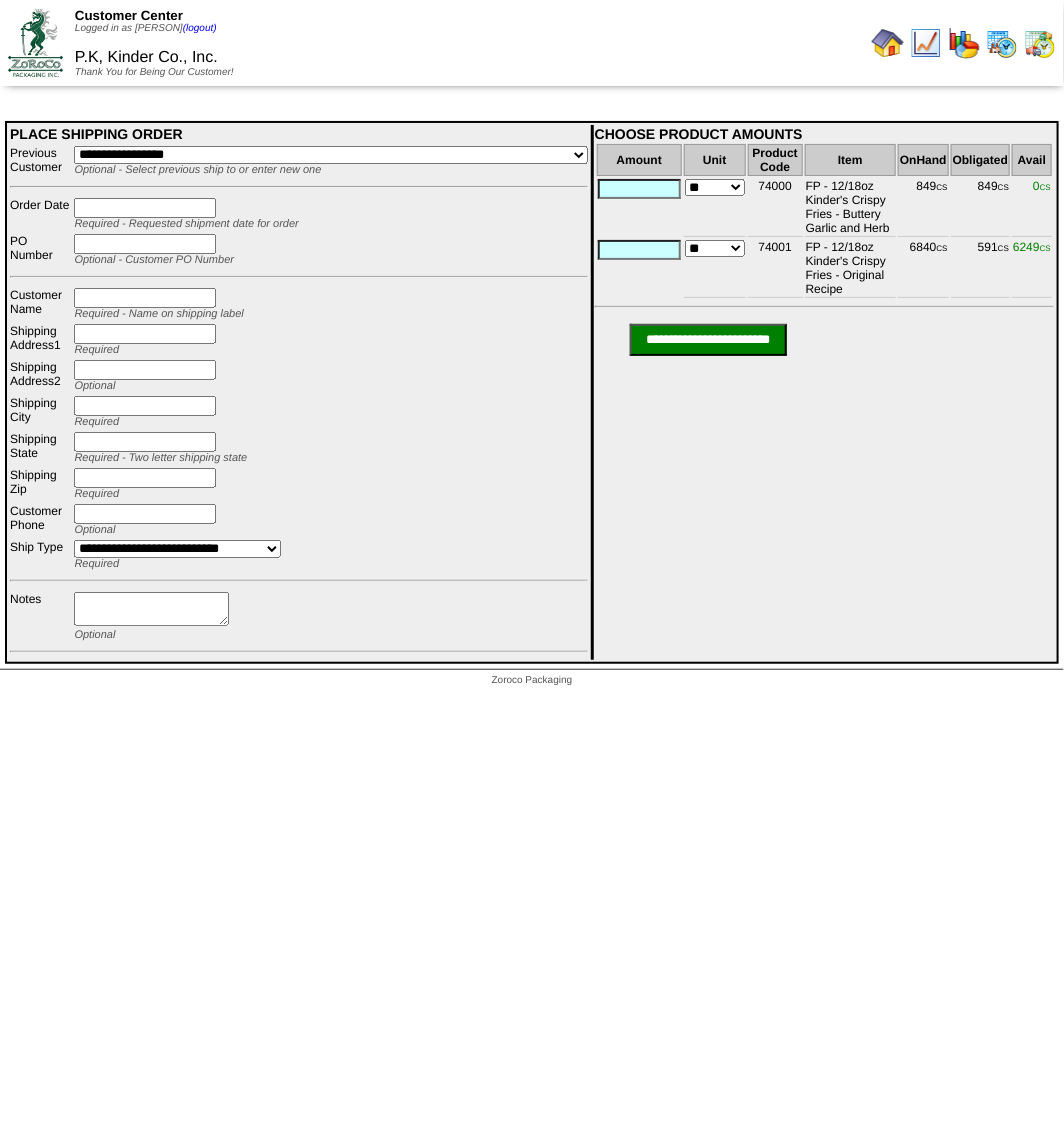 click on "**********" at bounding box center [330, 155] 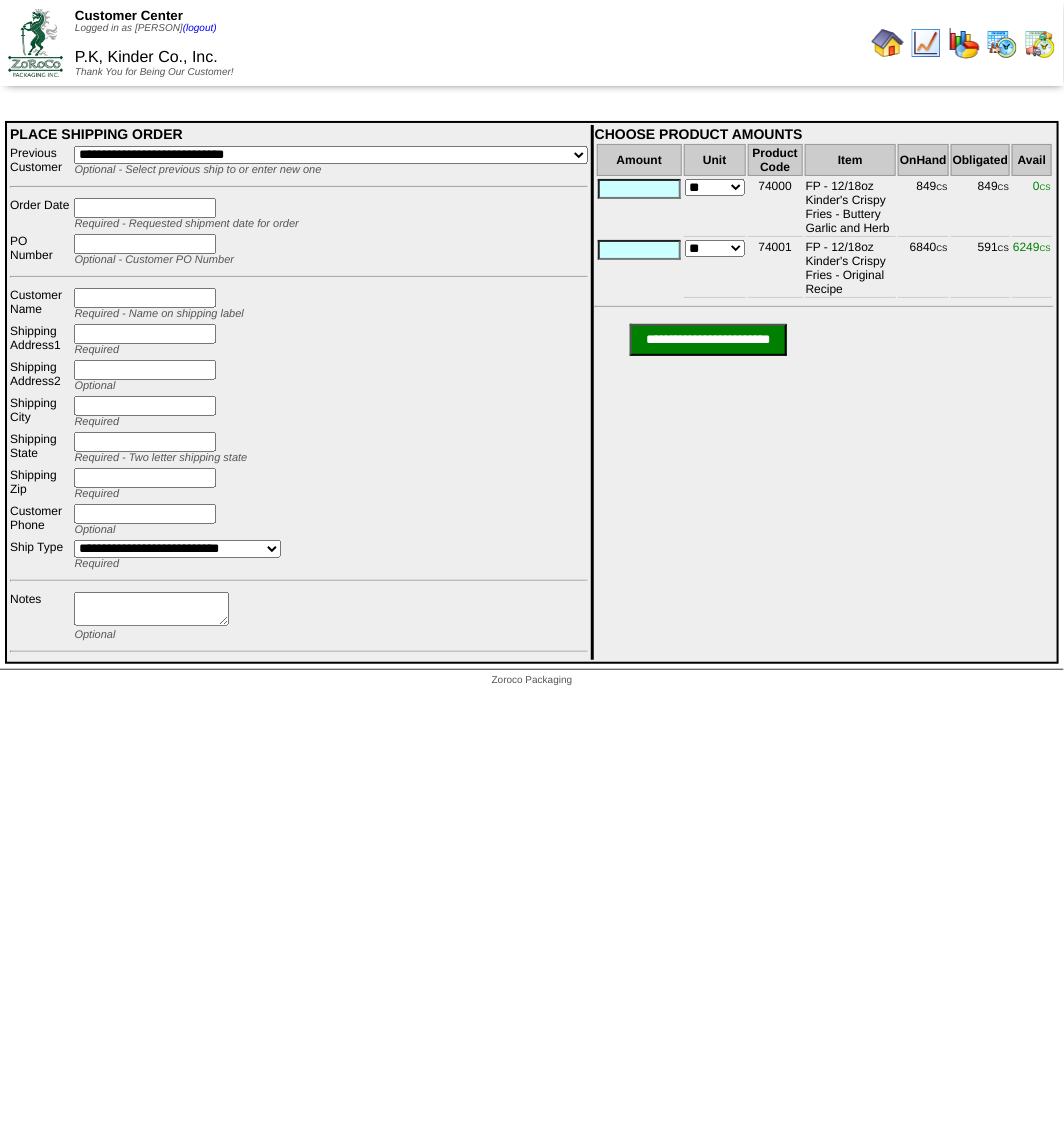 click on "**********" at bounding box center (330, 155) 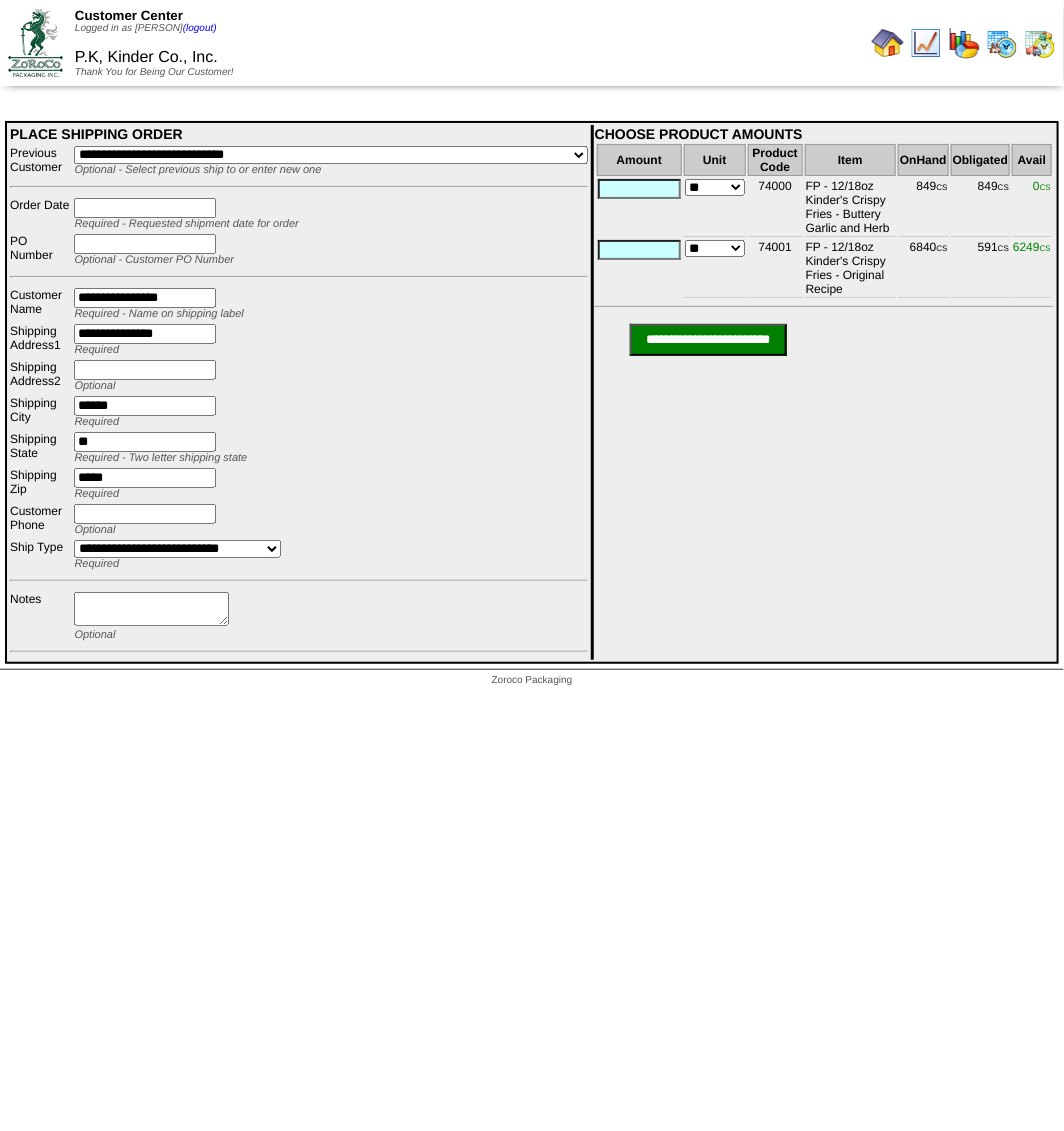 click at bounding box center [145, 208] 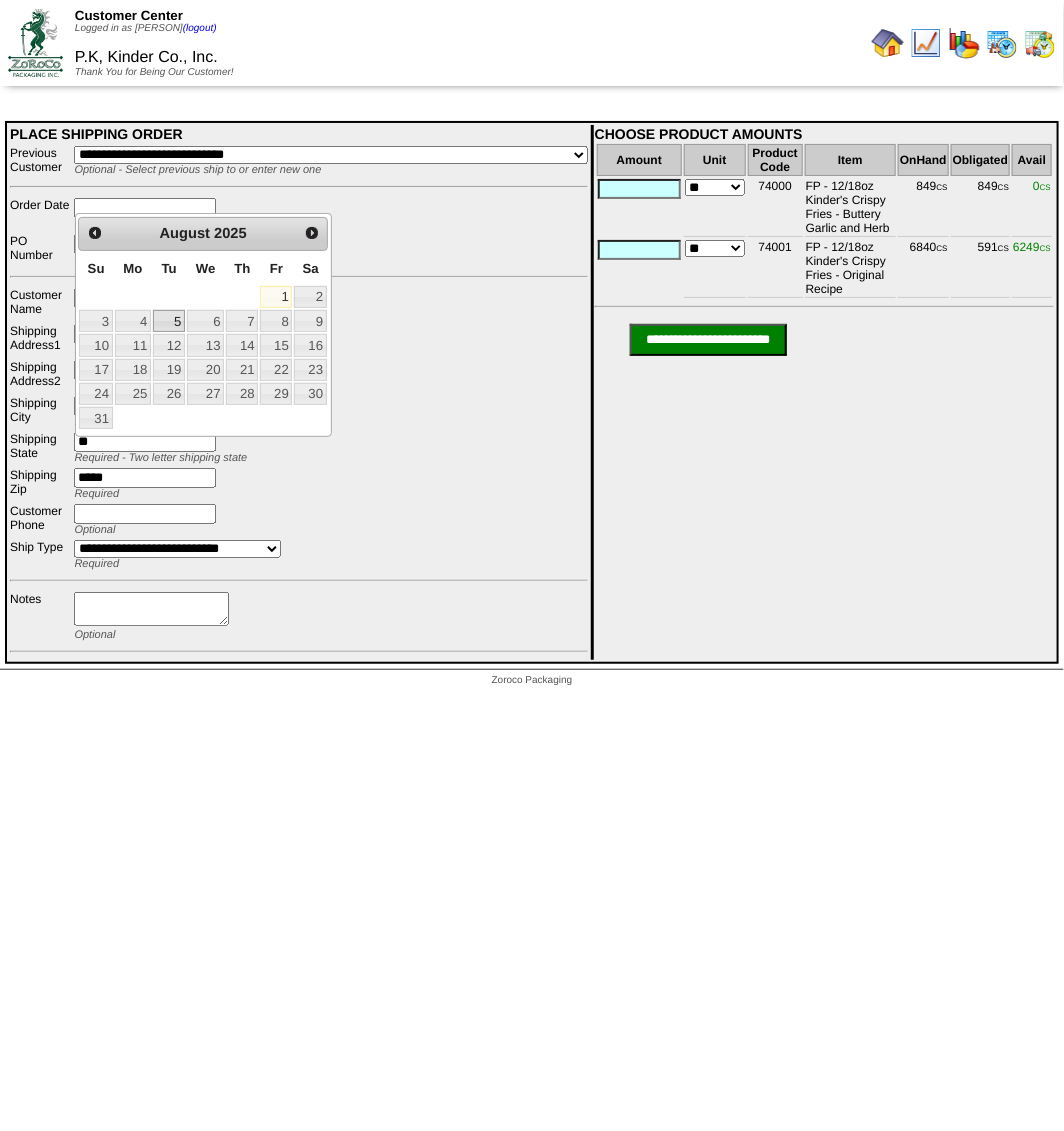 click on "5" at bounding box center (169, 321) 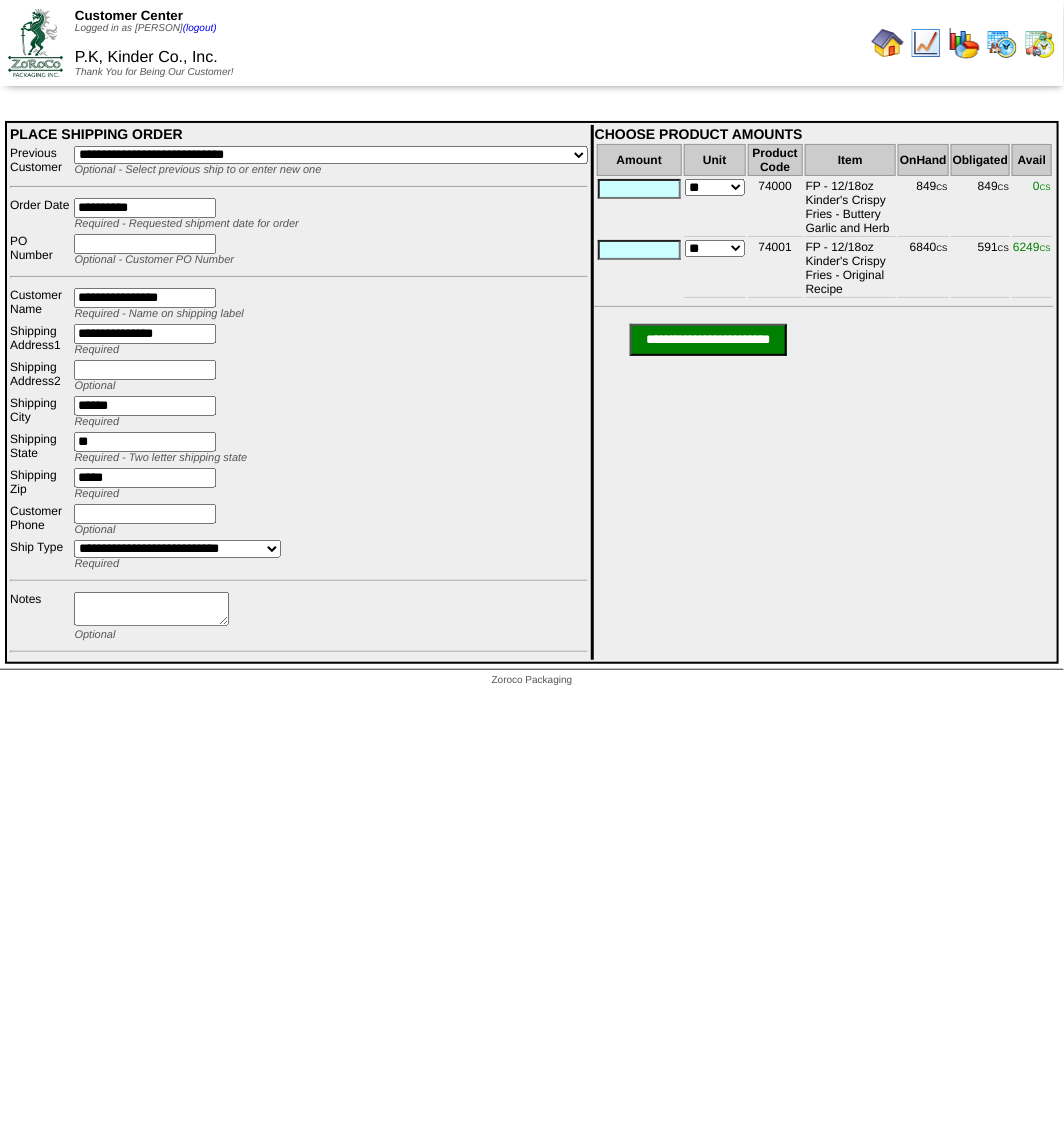 click at bounding box center (145, 244) 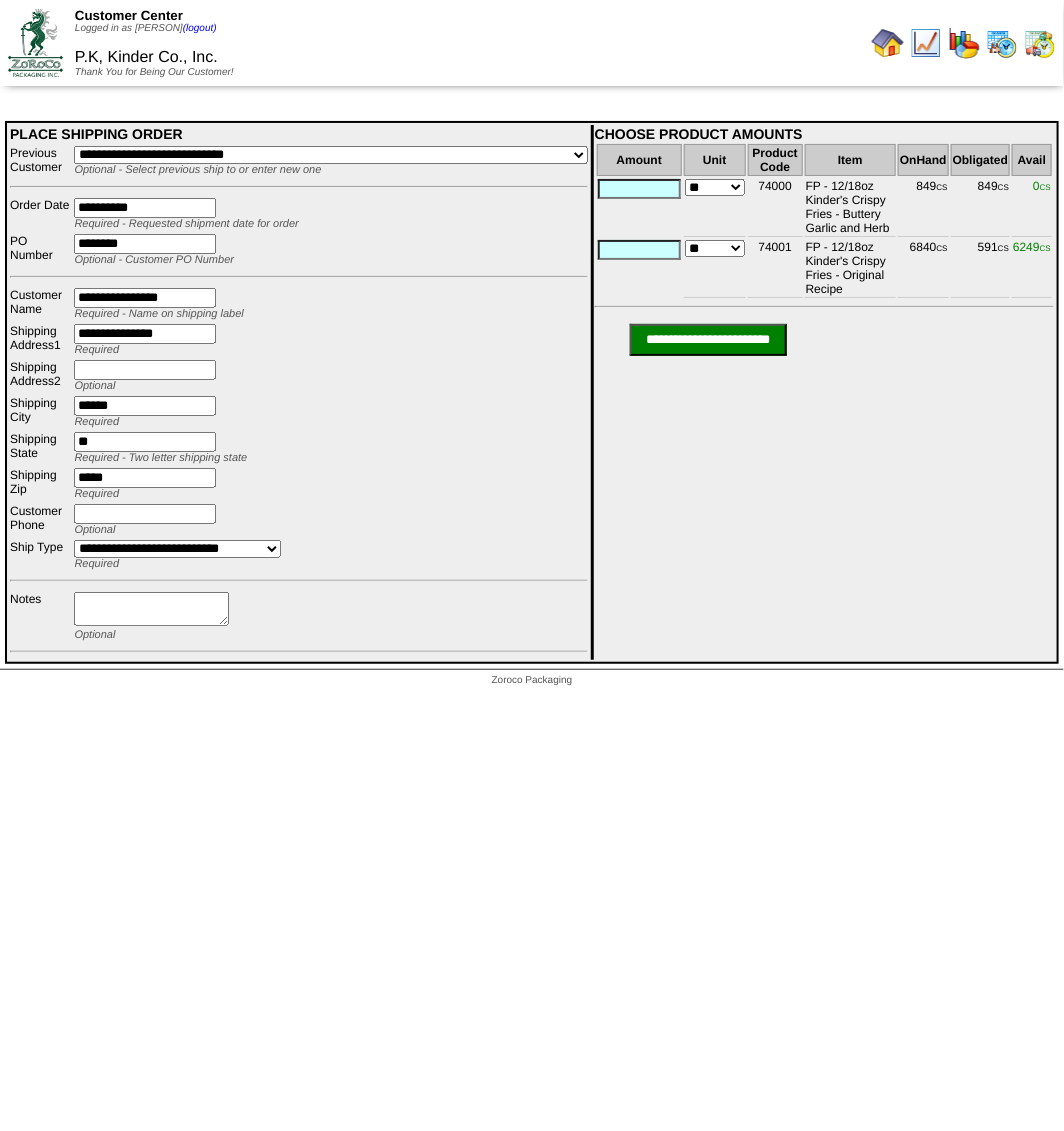 type on "********" 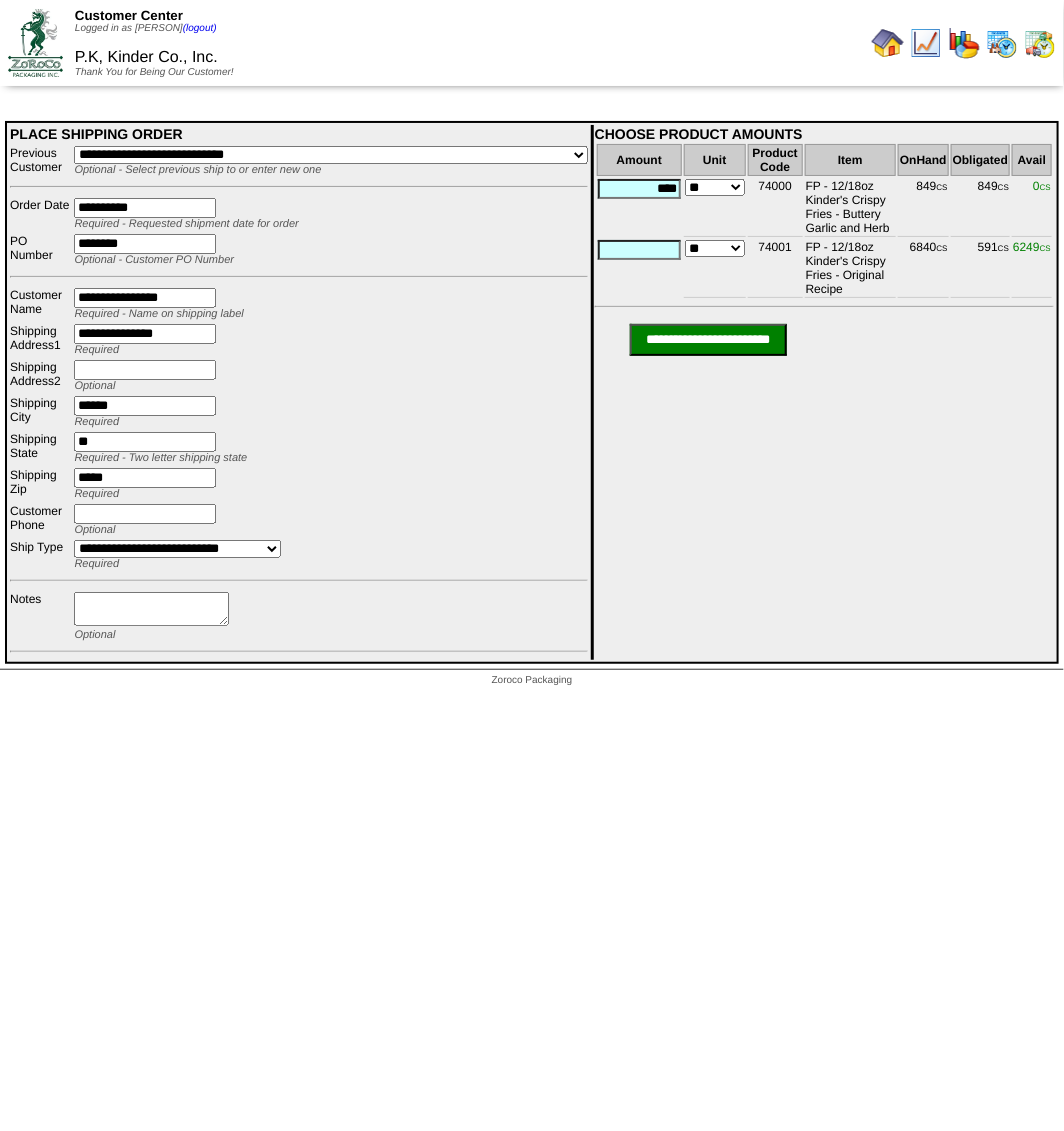 type on "****" 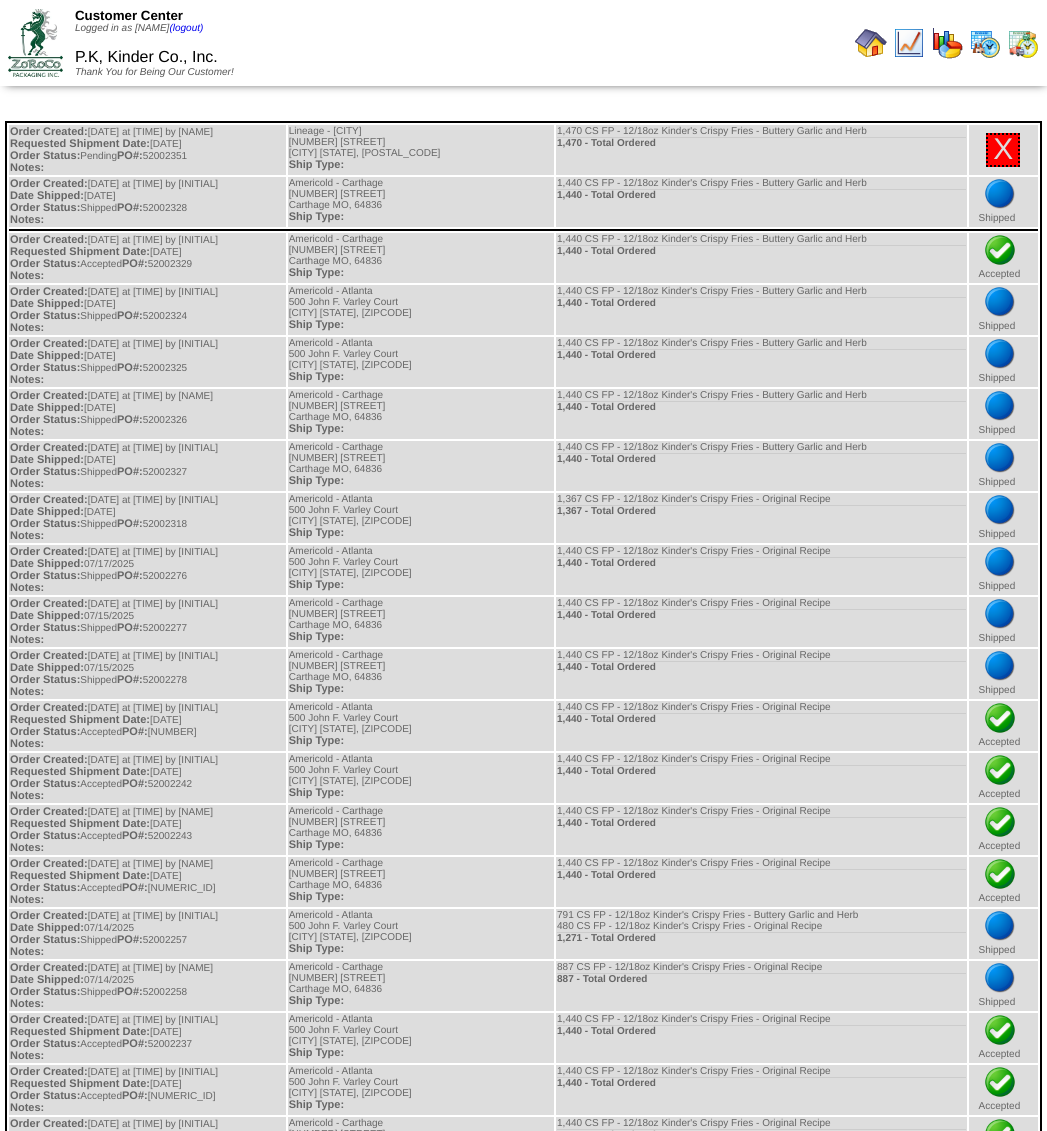 scroll, scrollTop: 0, scrollLeft: 0, axis: both 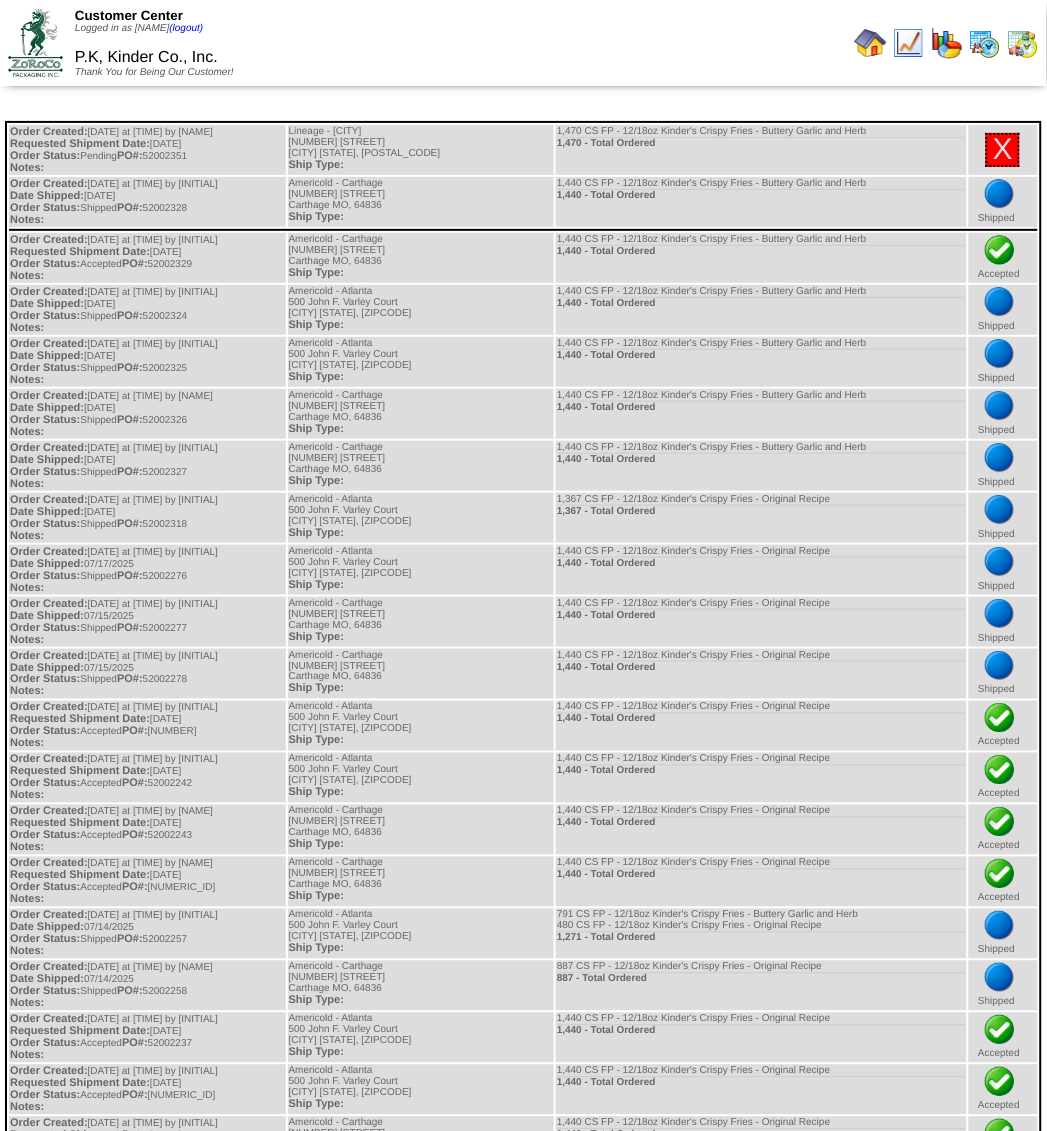 click at bounding box center [871, 43] 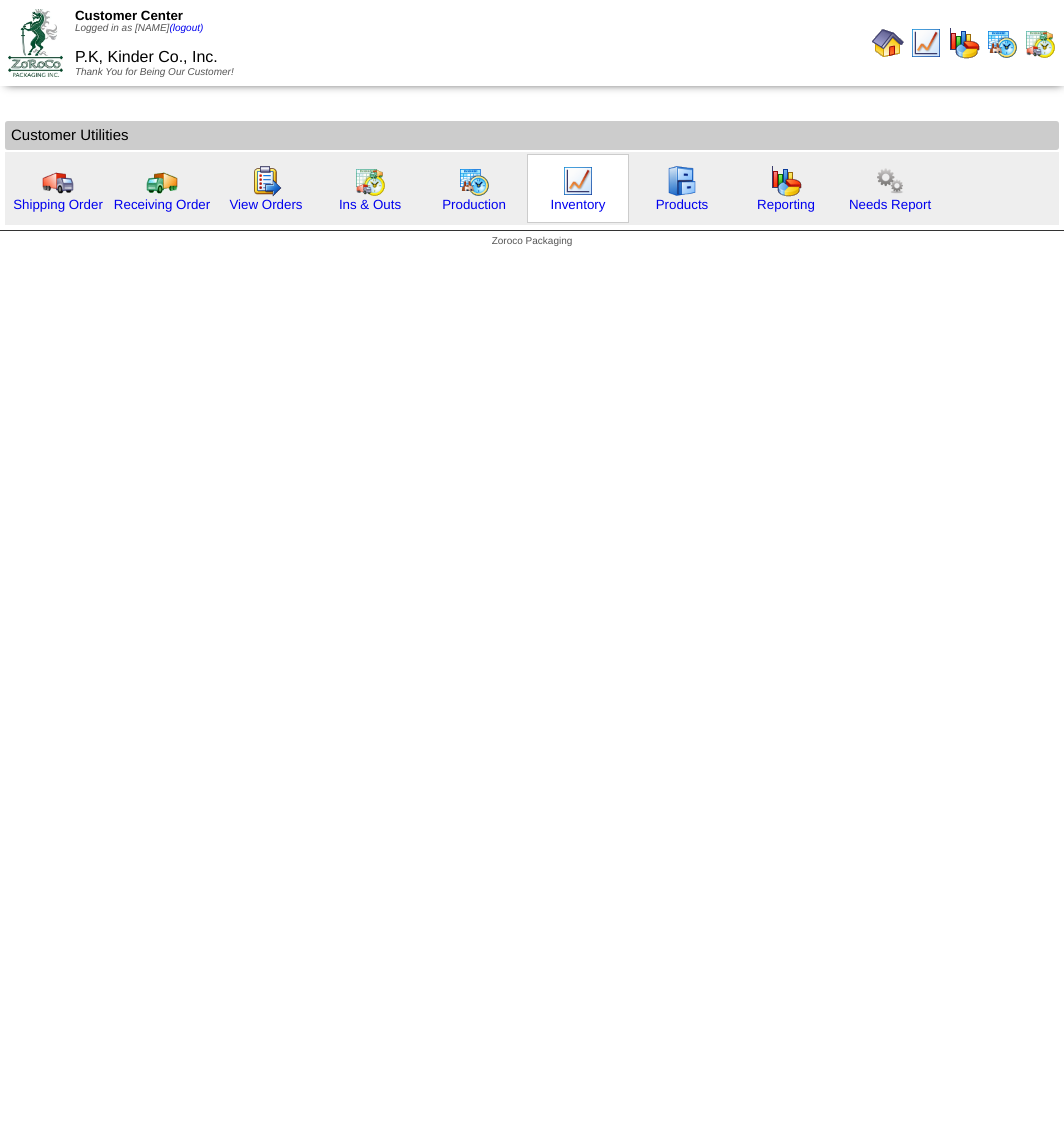 scroll, scrollTop: 0, scrollLeft: 0, axis: both 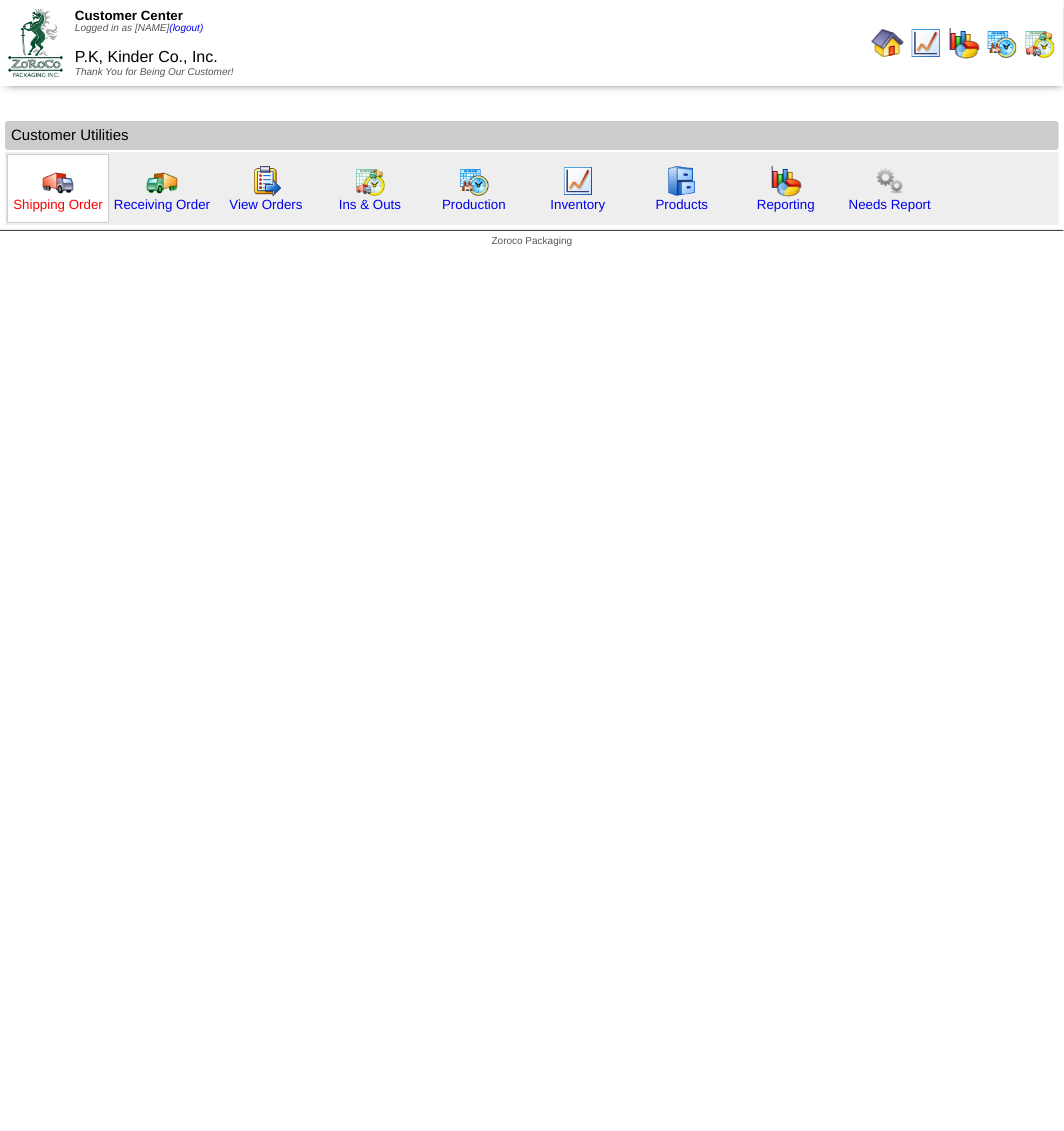 click on "Shipping Order" at bounding box center [58, 204] 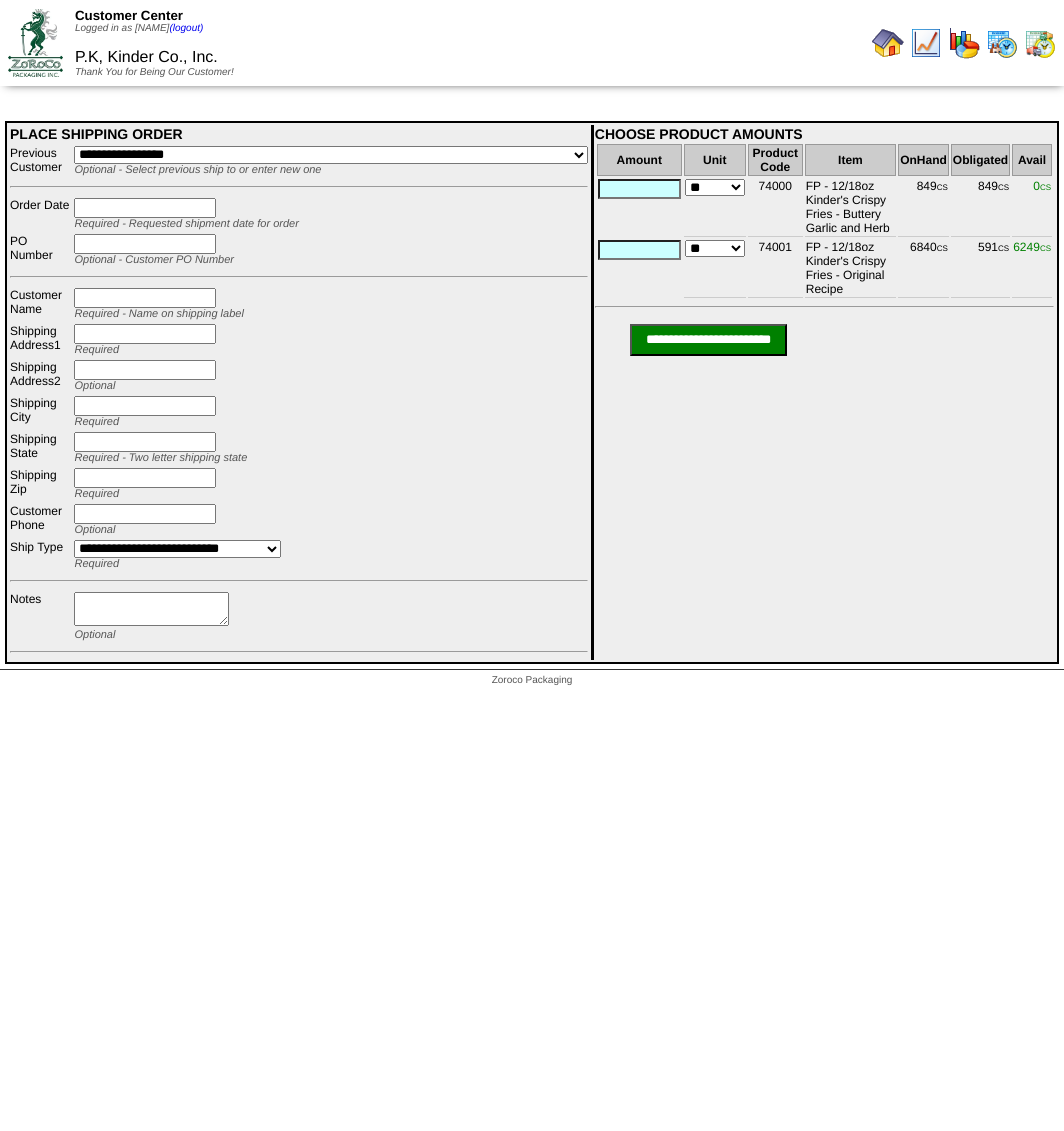 scroll, scrollTop: 0, scrollLeft: 0, axis: both 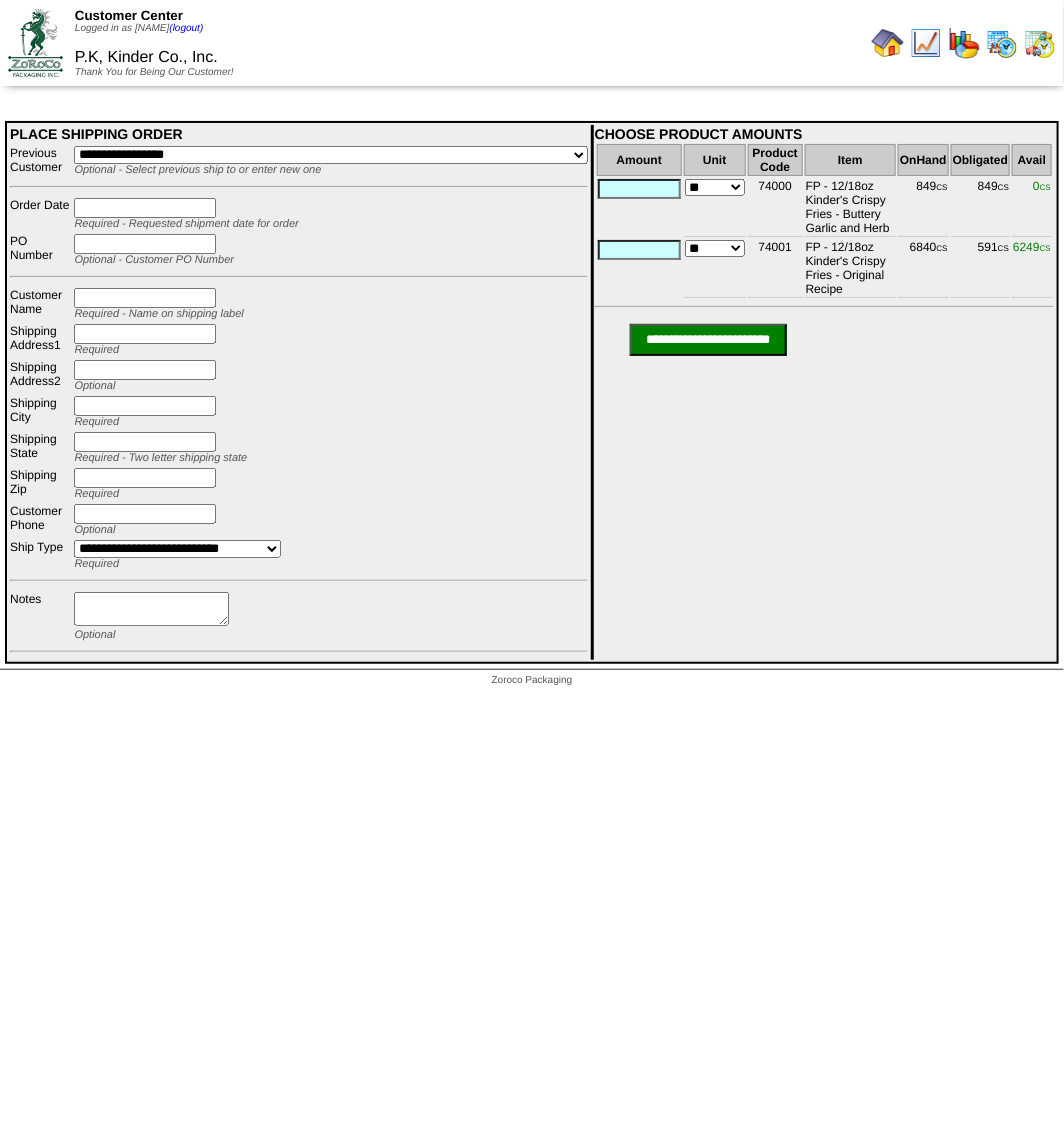 click on "**********" at bounding box center (330, 155) 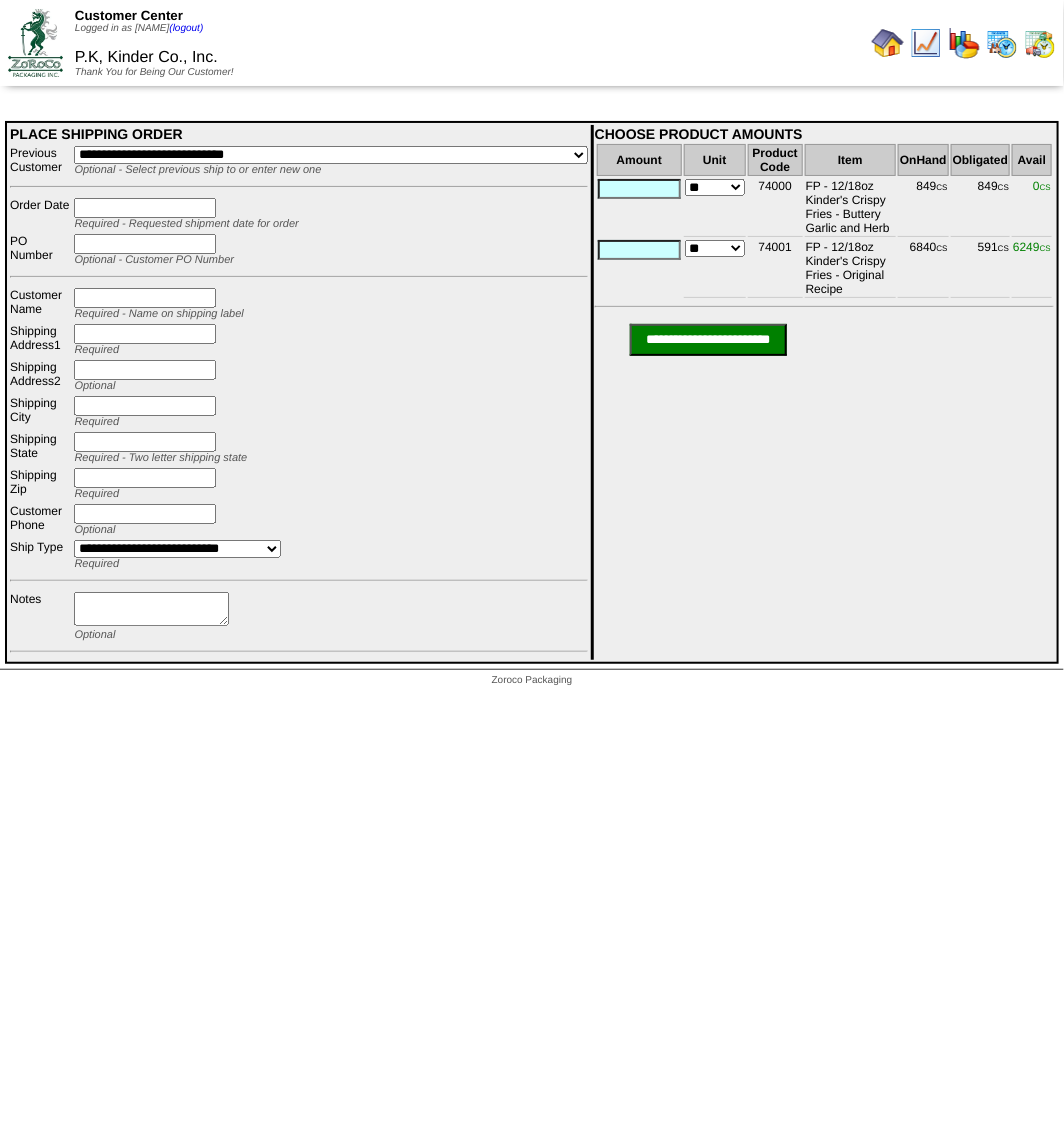 type on "**********" 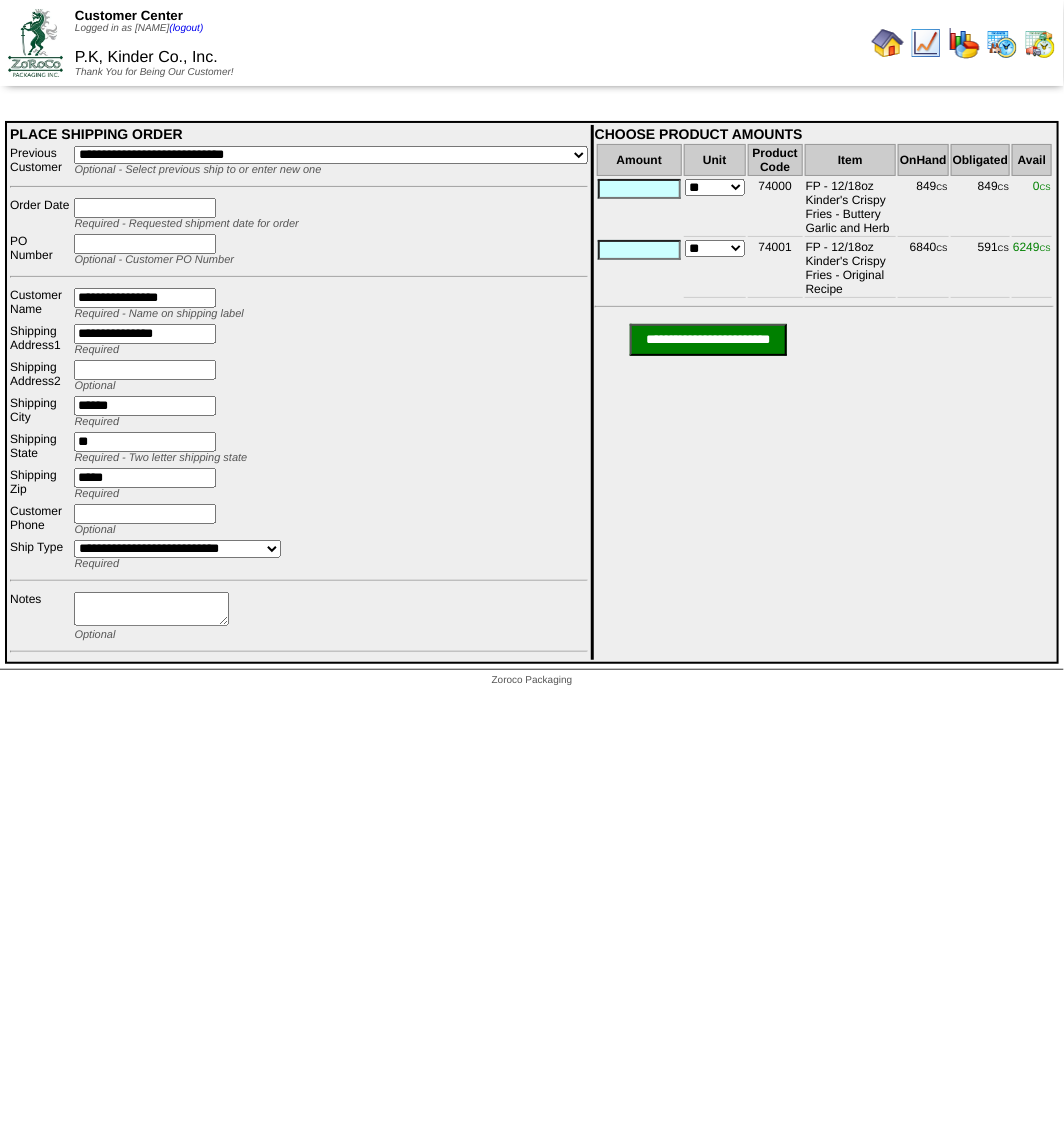 click at bounding box center (145, 244) 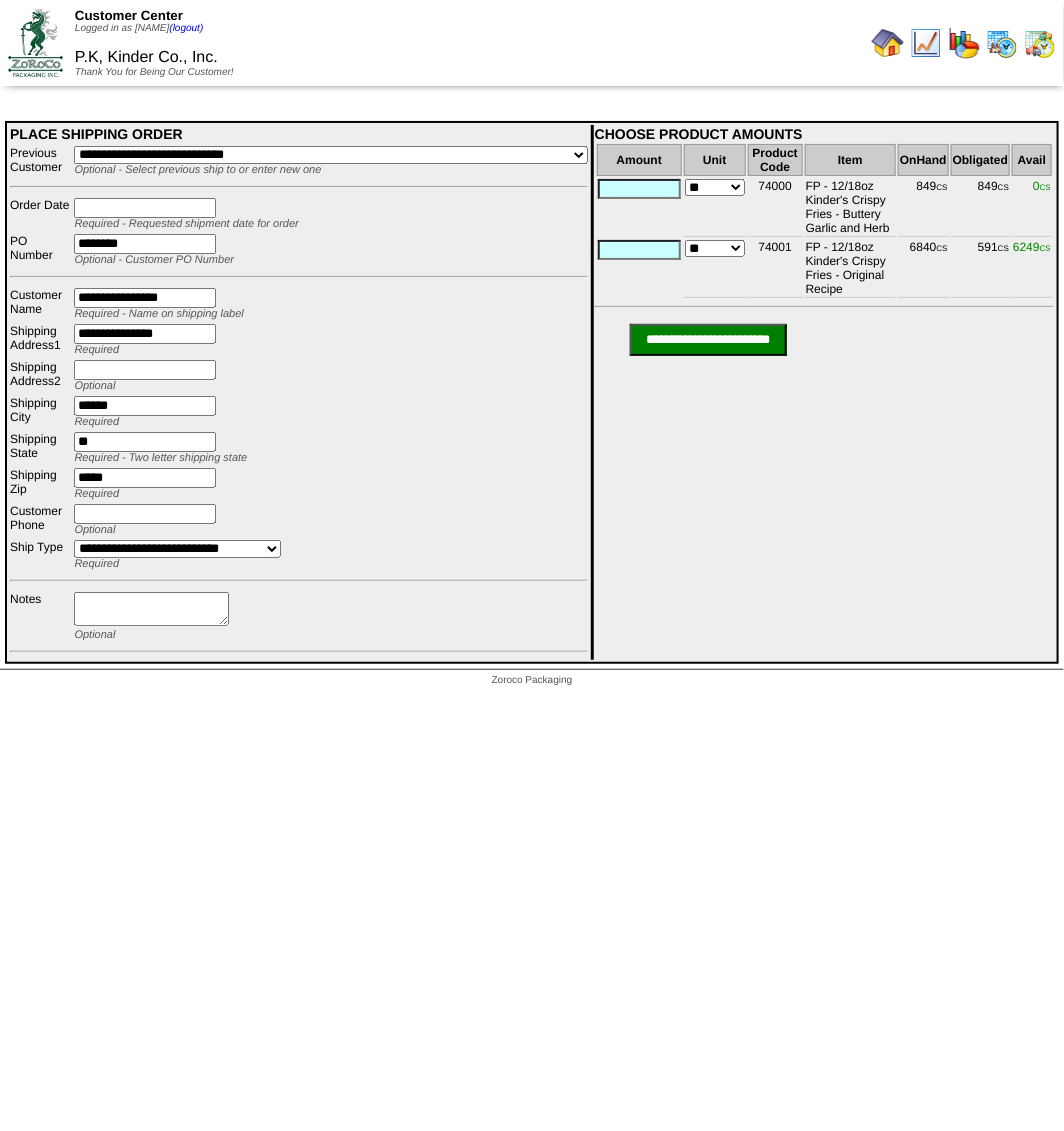 type on "********" 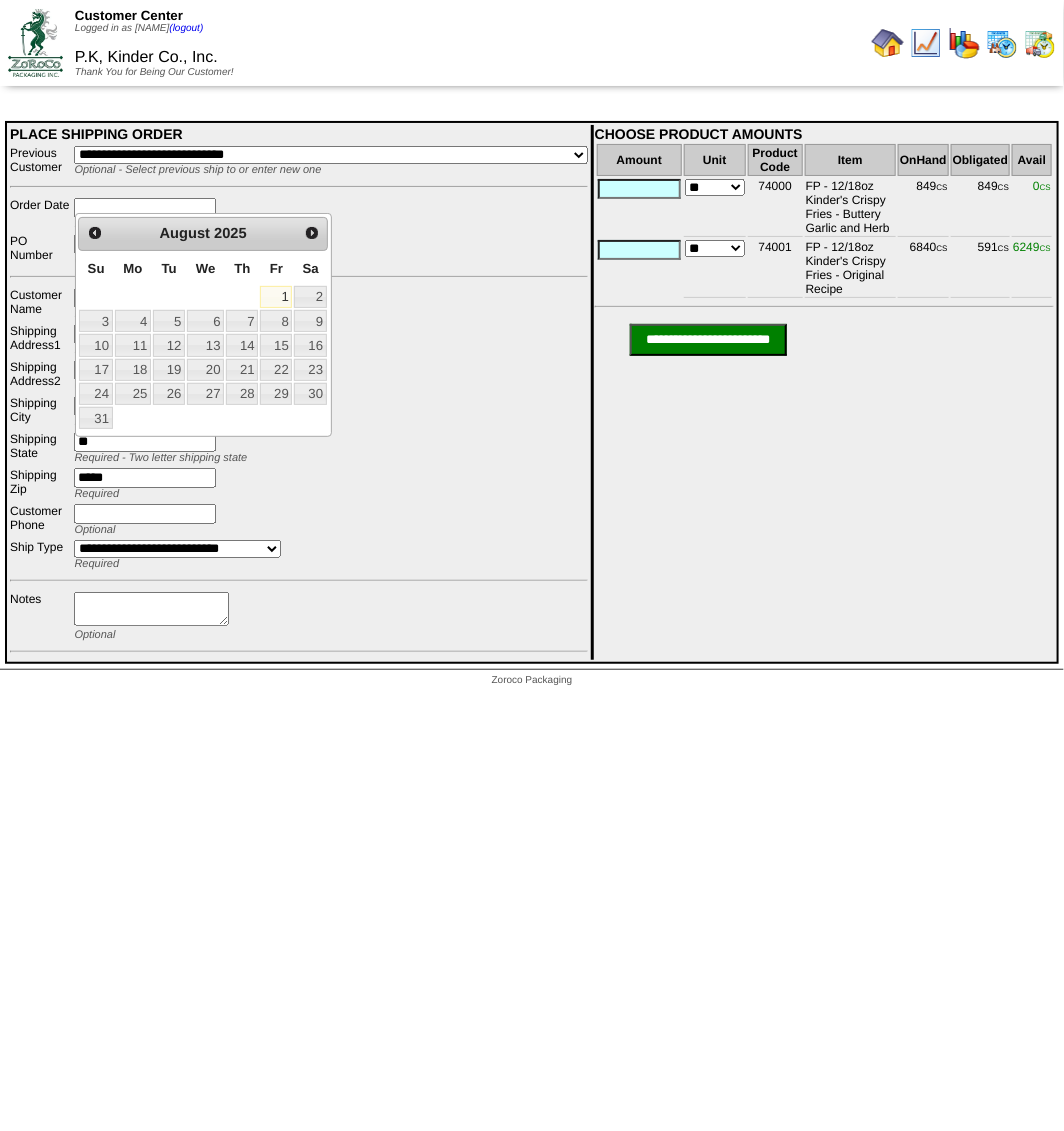 type on "**********" 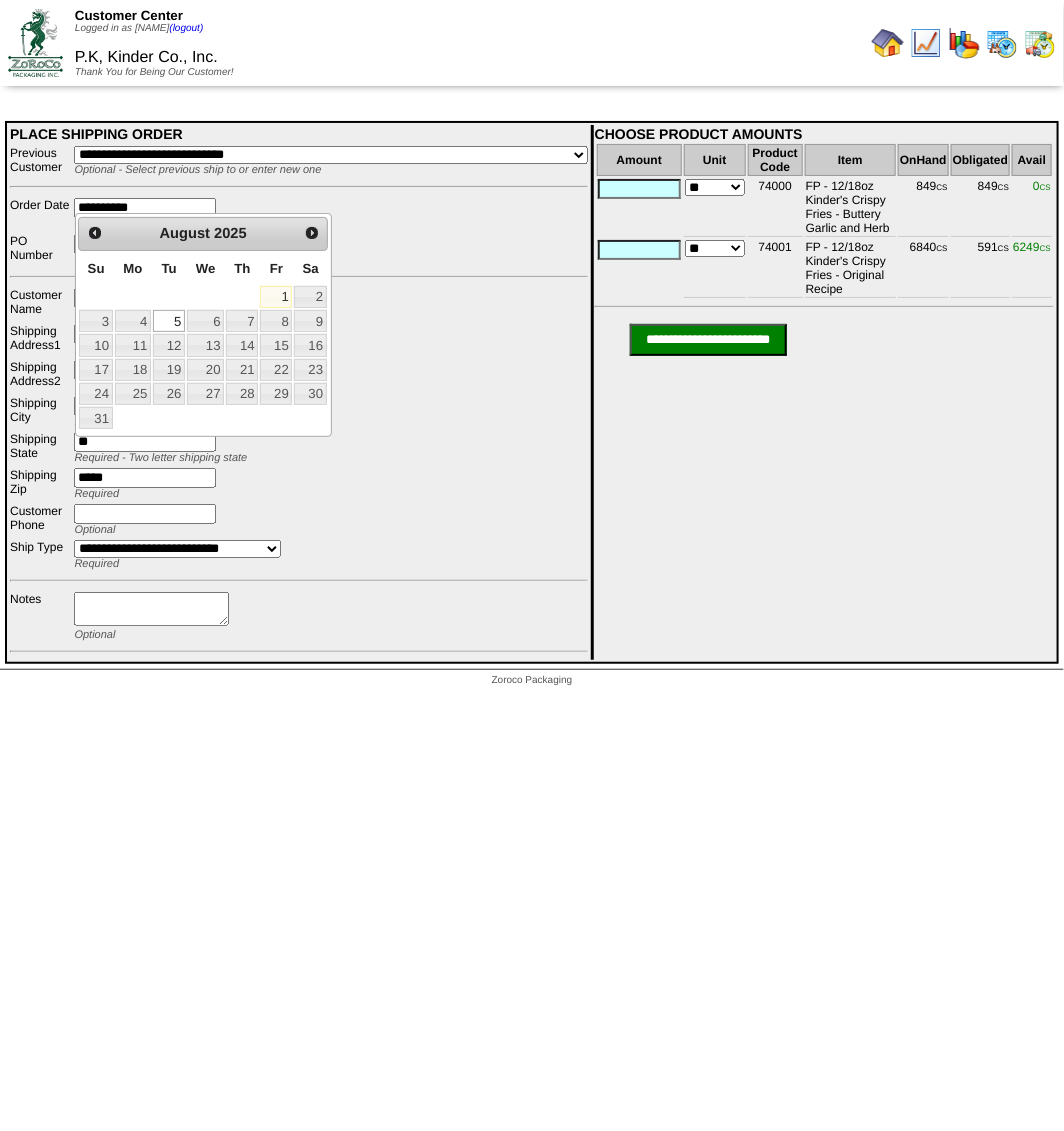 click on "5" at bounding box center [169, 321] 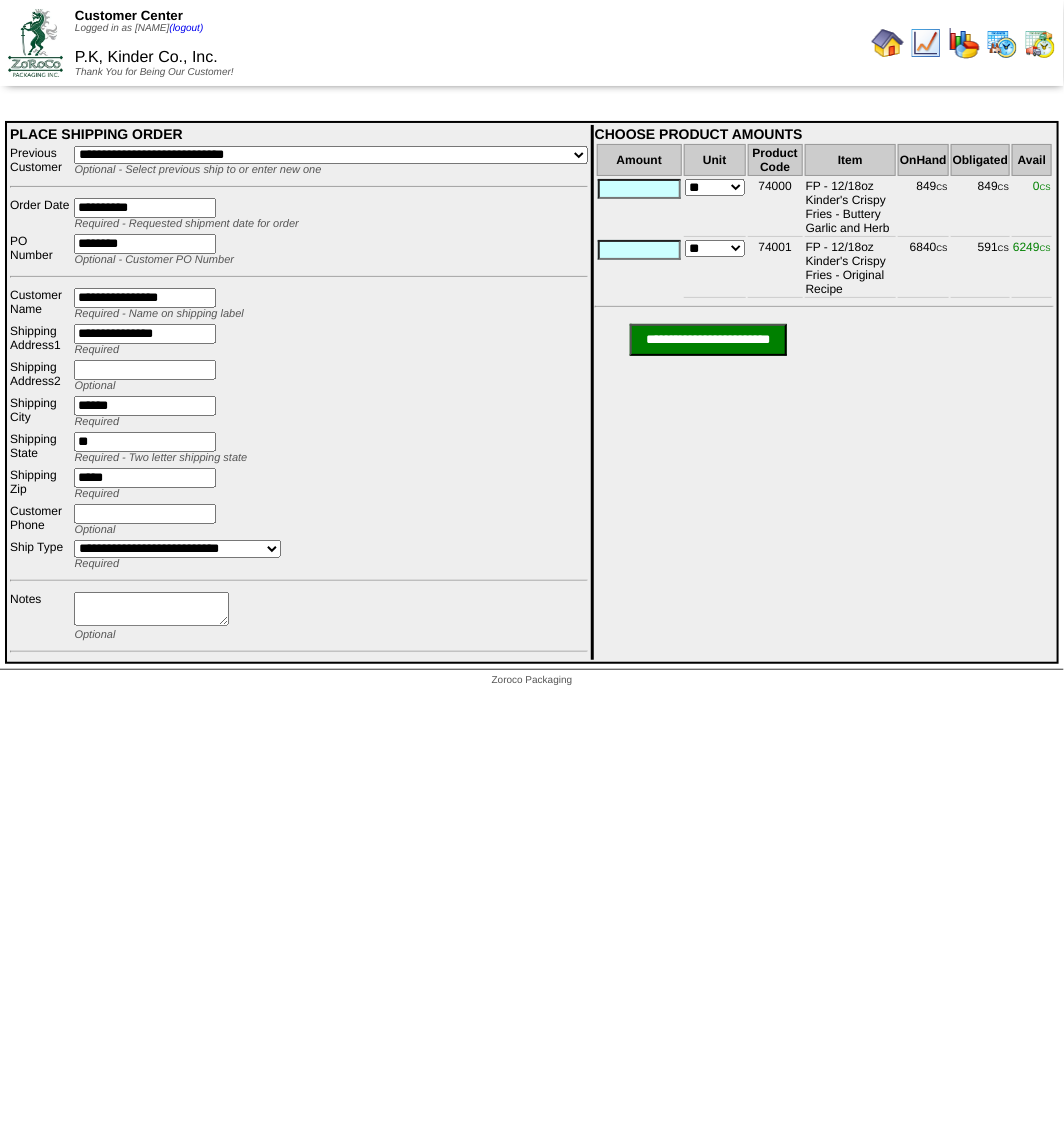 click at bounding box center [639, 189] 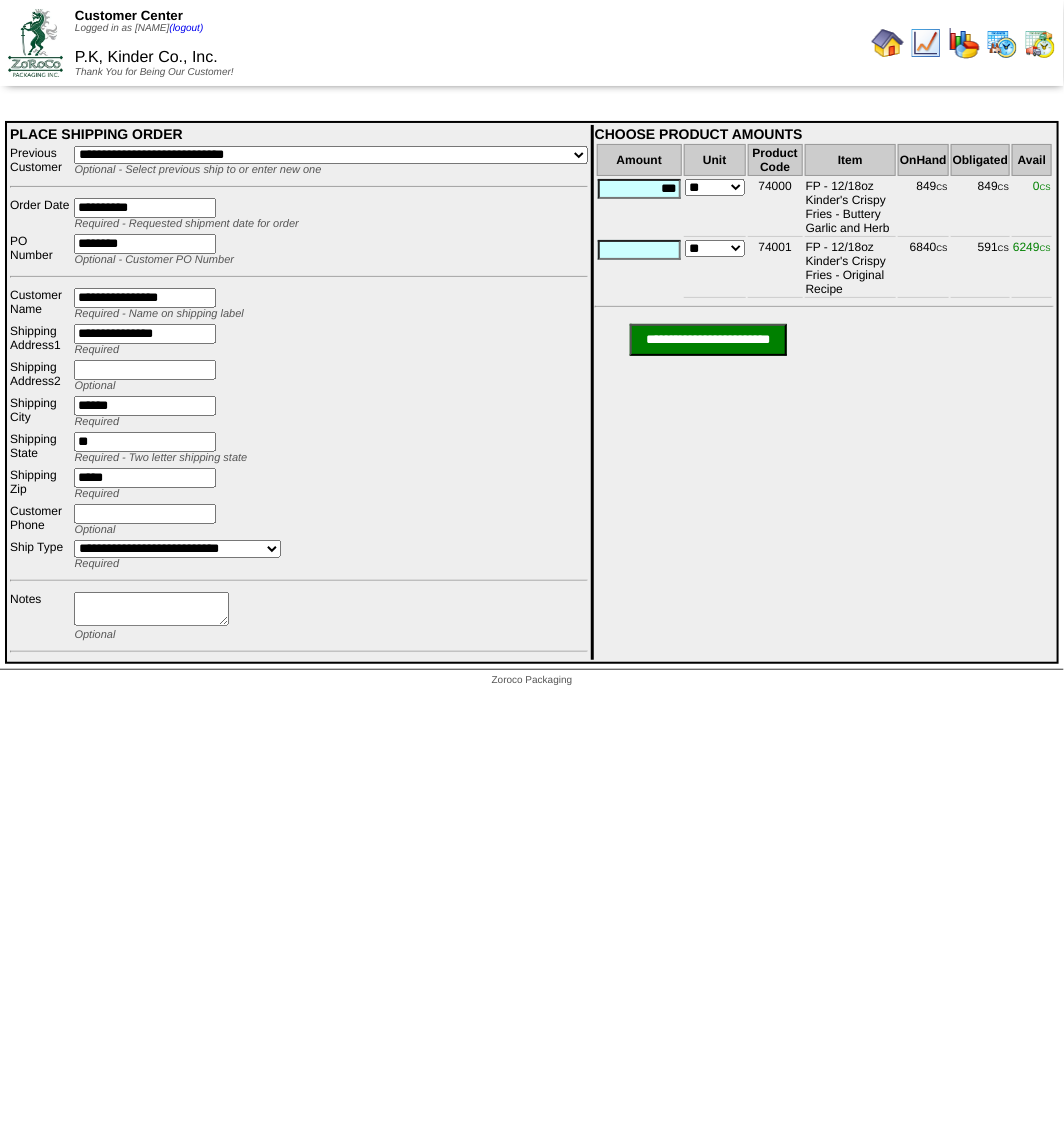 type on "***" 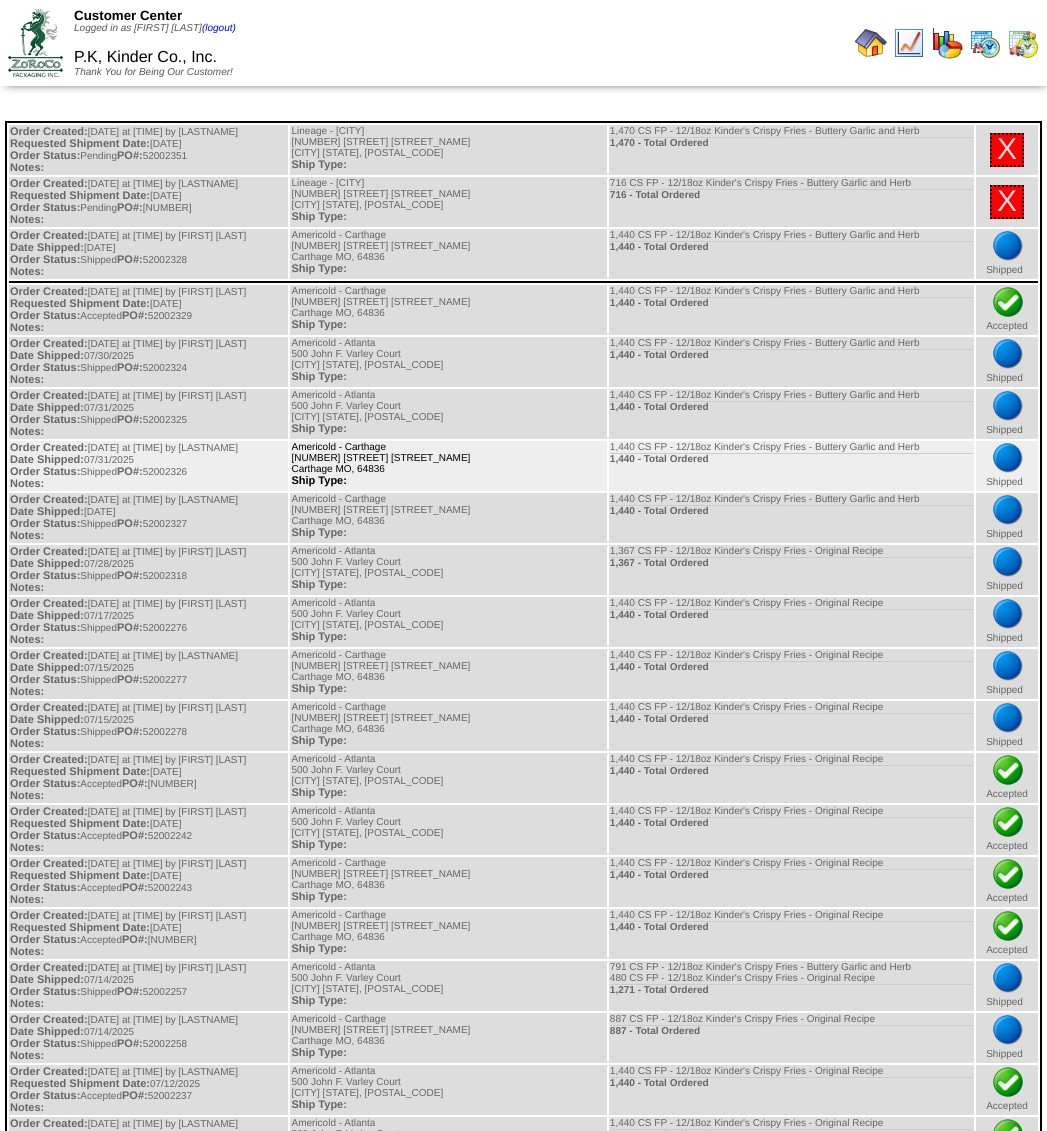 scroll, scrollTop: 0, scrollLeft: 0, axis: both 